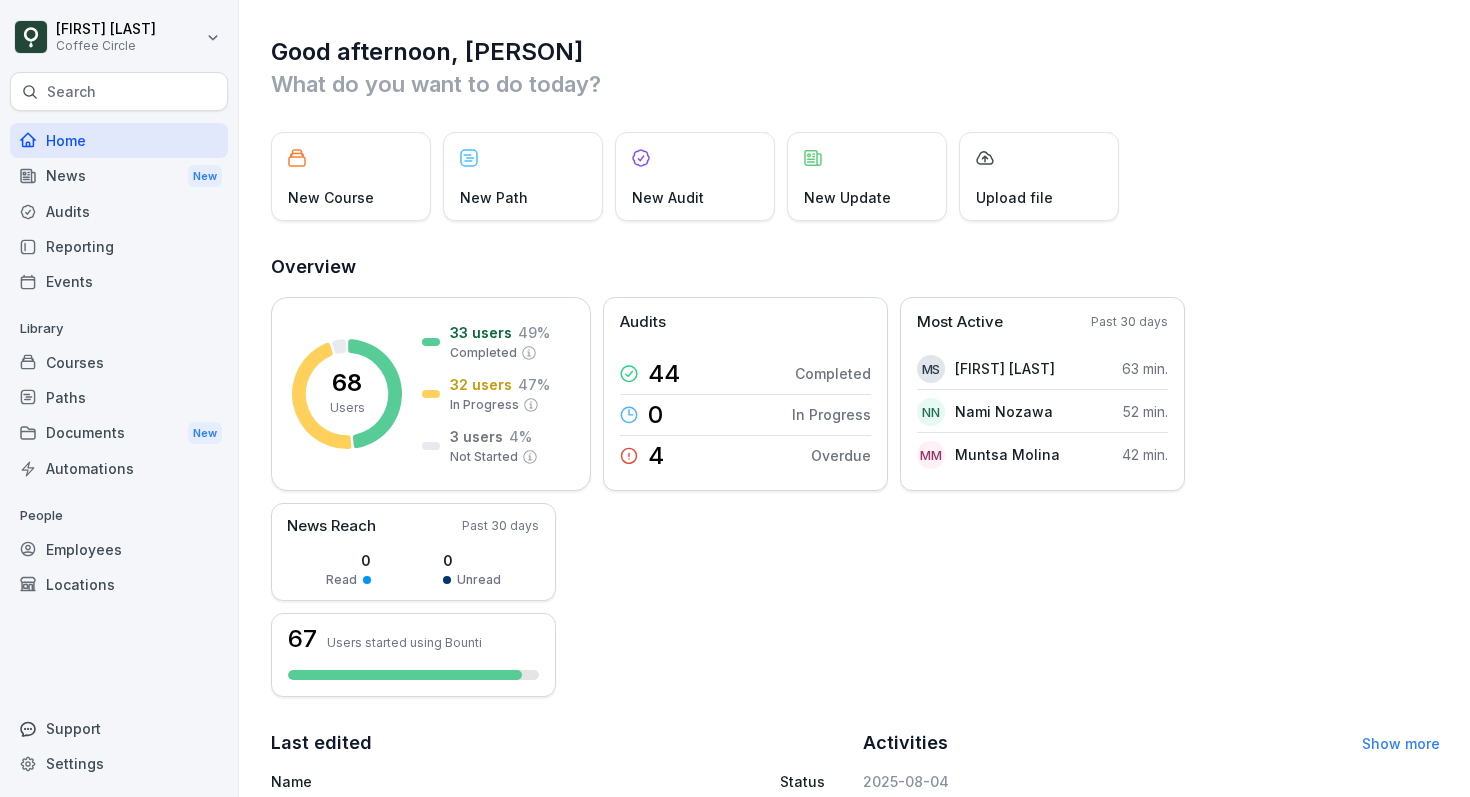 scroll, scrollTop: 0, scrollLeft: 0, axis: both 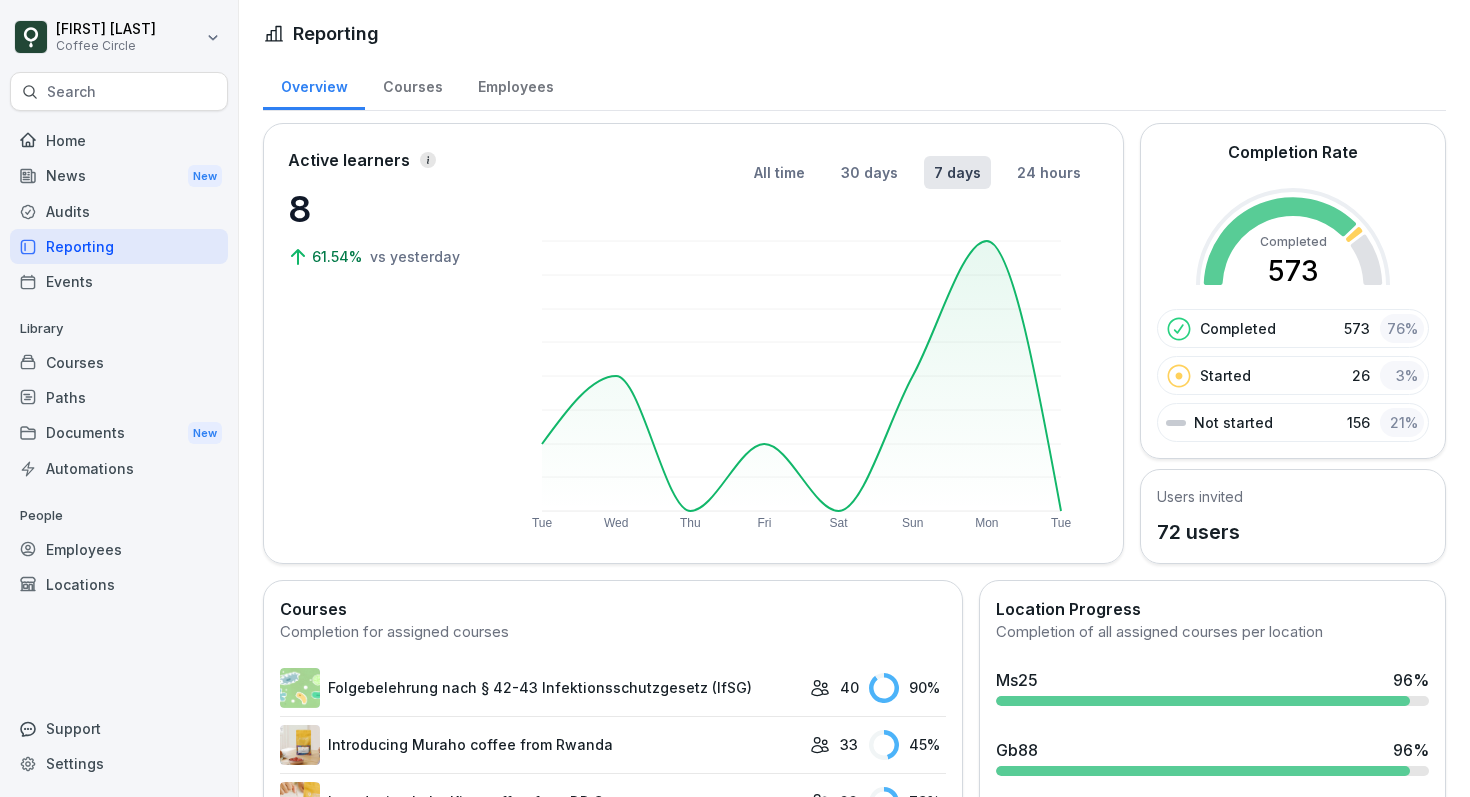 click on "Courses" at bounding box center [412, 84] 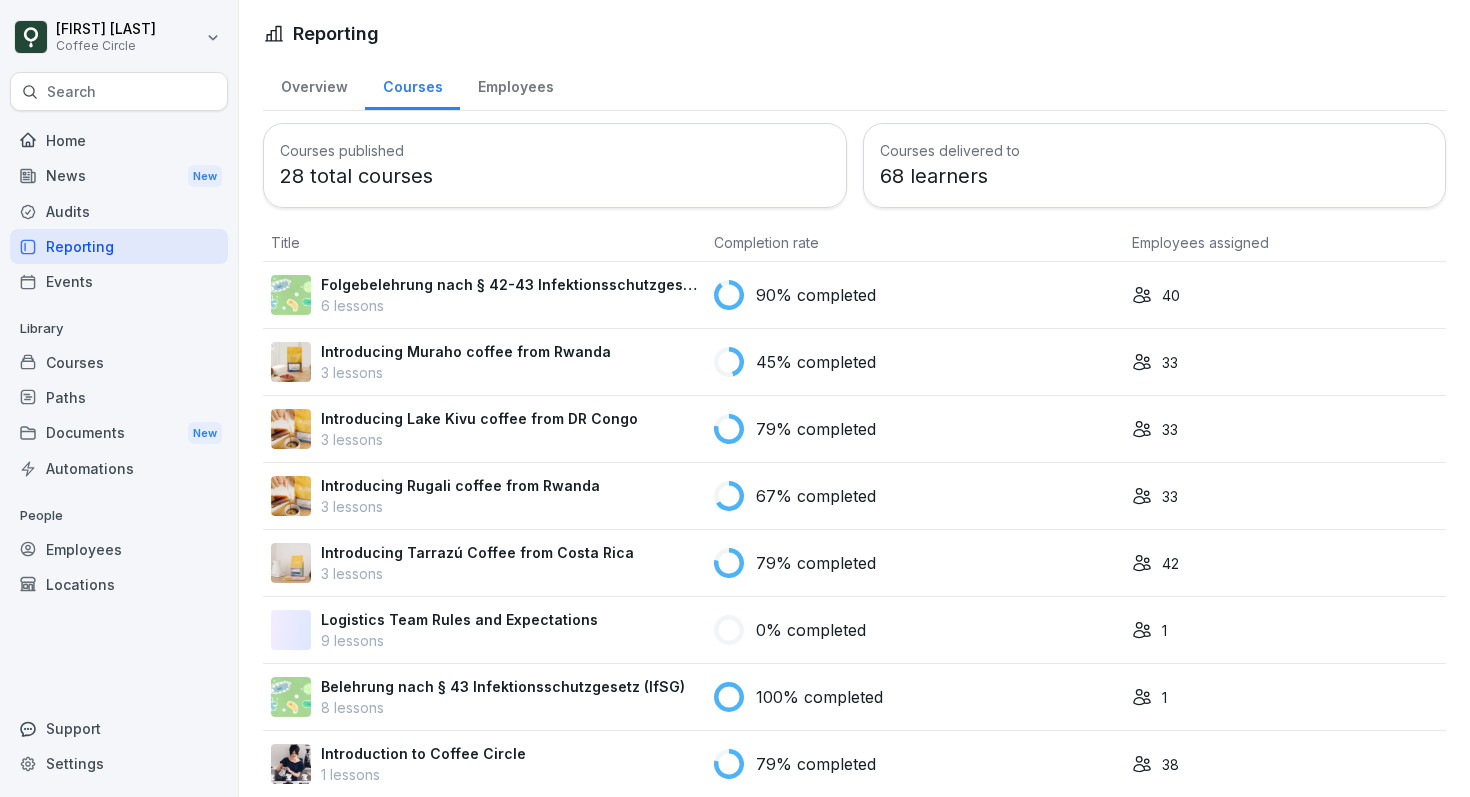 click on "Employees" at bounding box center (515, 84) 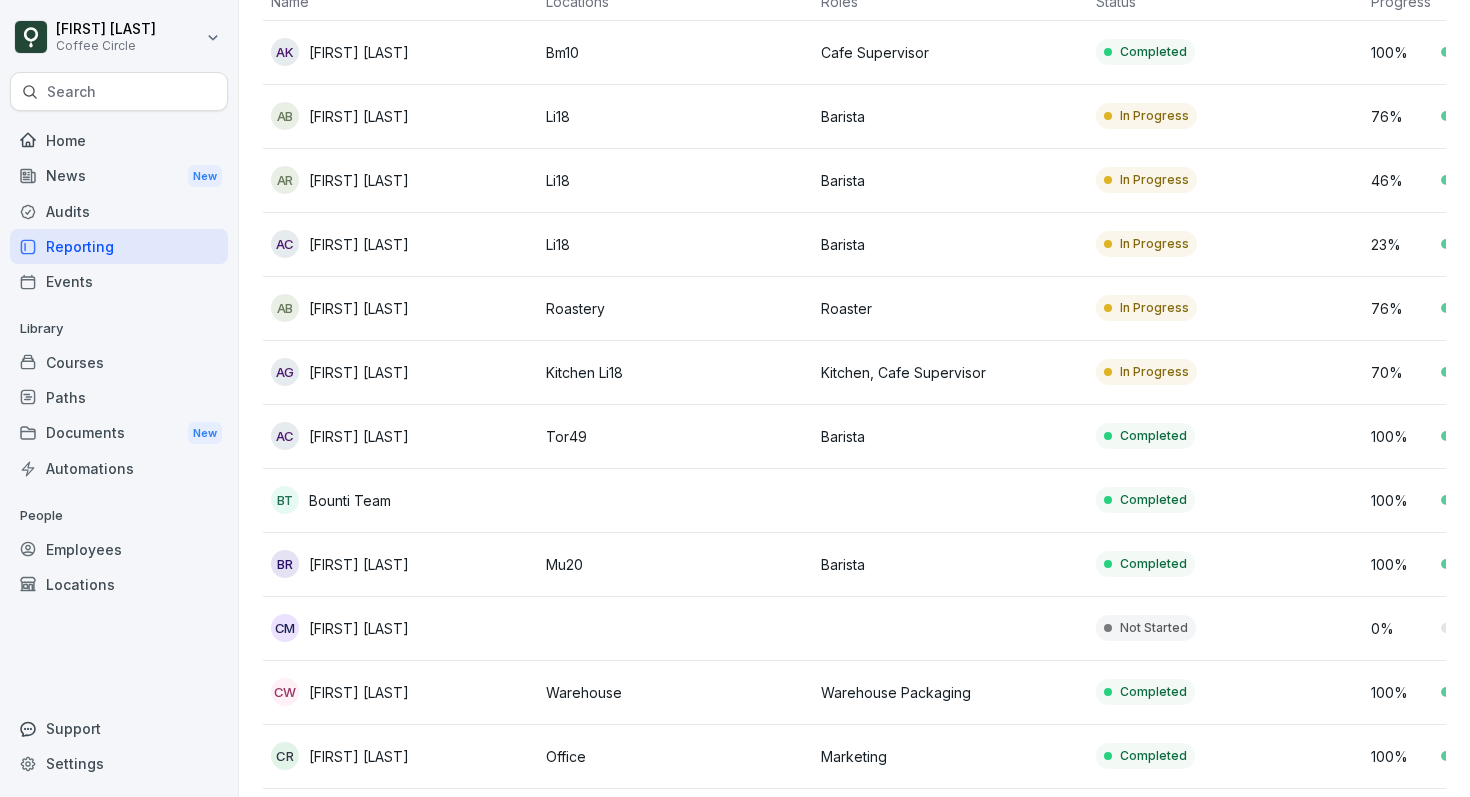 scroll, scrollTop: 0, scrollLeft: 0, axis: both 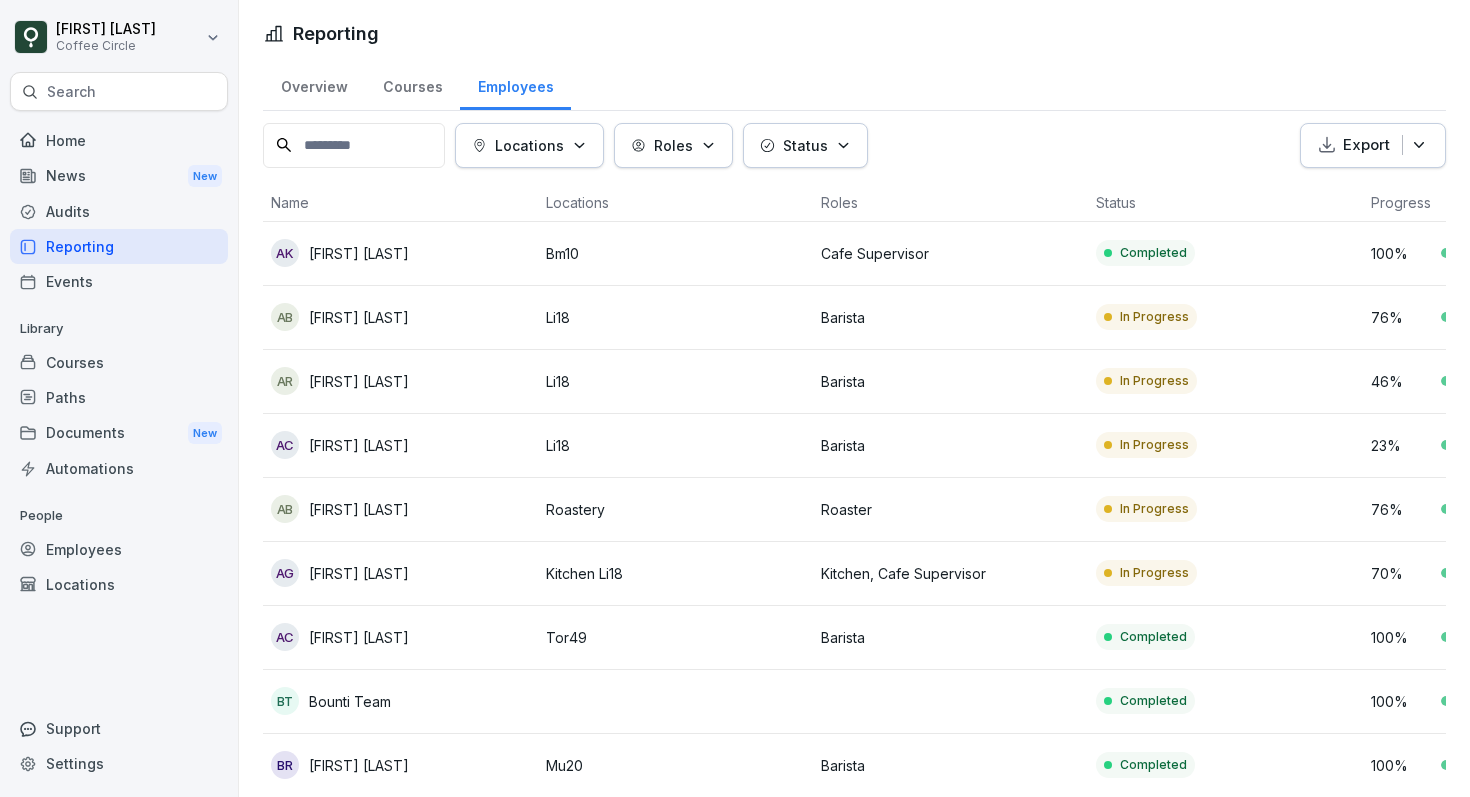 click on "Locations" at bounding box center [529, 145] 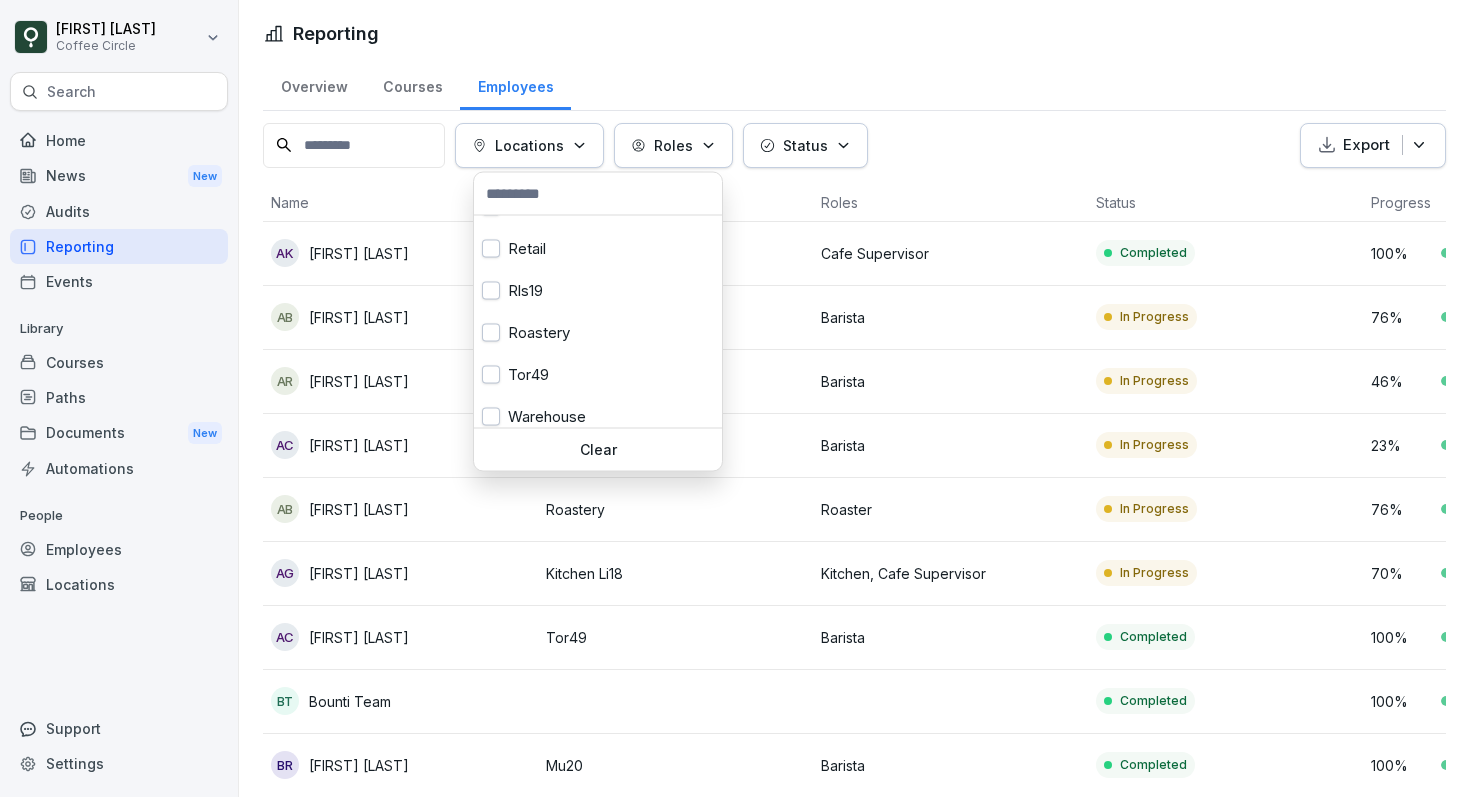 scroll, scrollTop: 292, scrollLeft: 0, axis: vertical 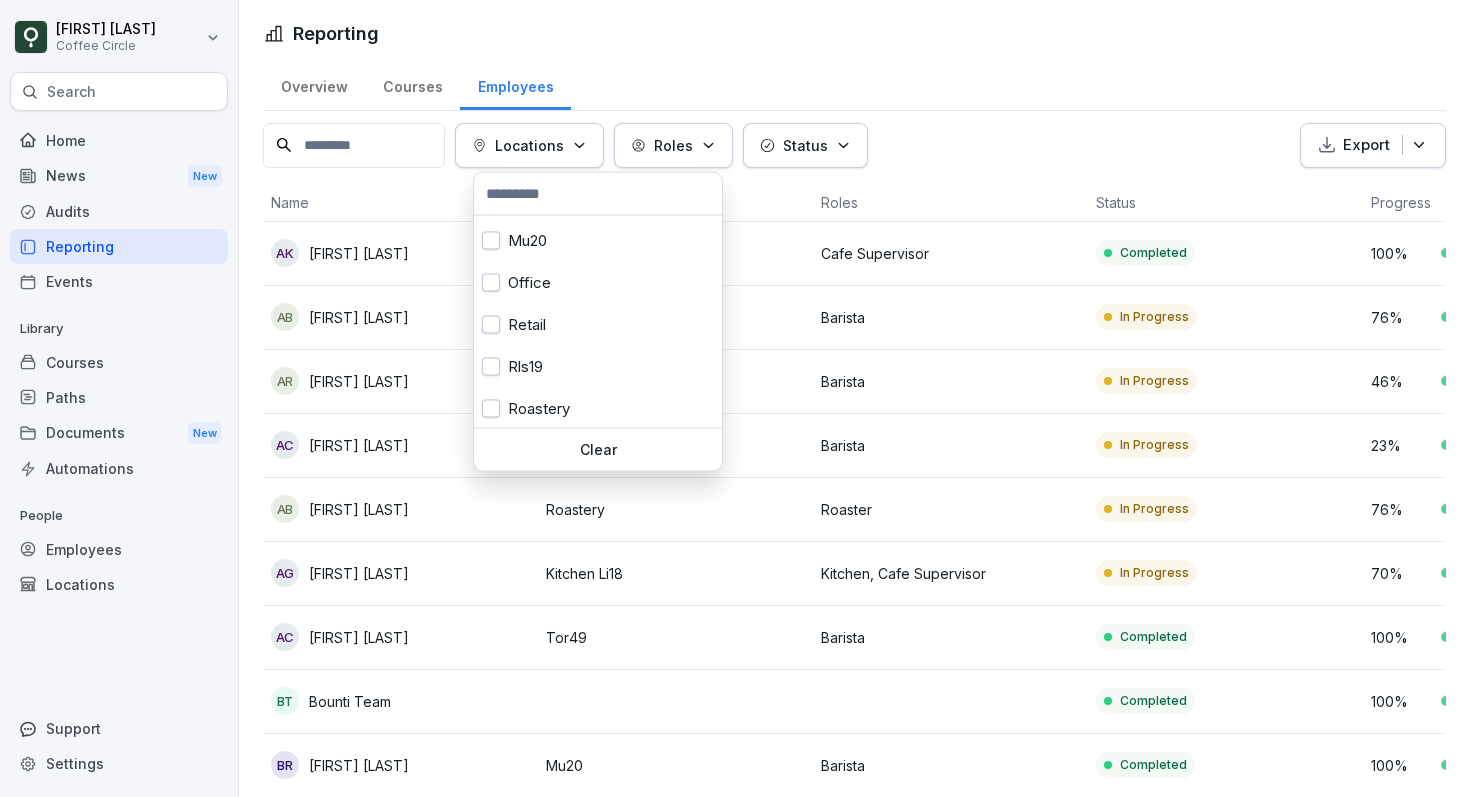 click on "Rls19" at bounding box center [598, 367] 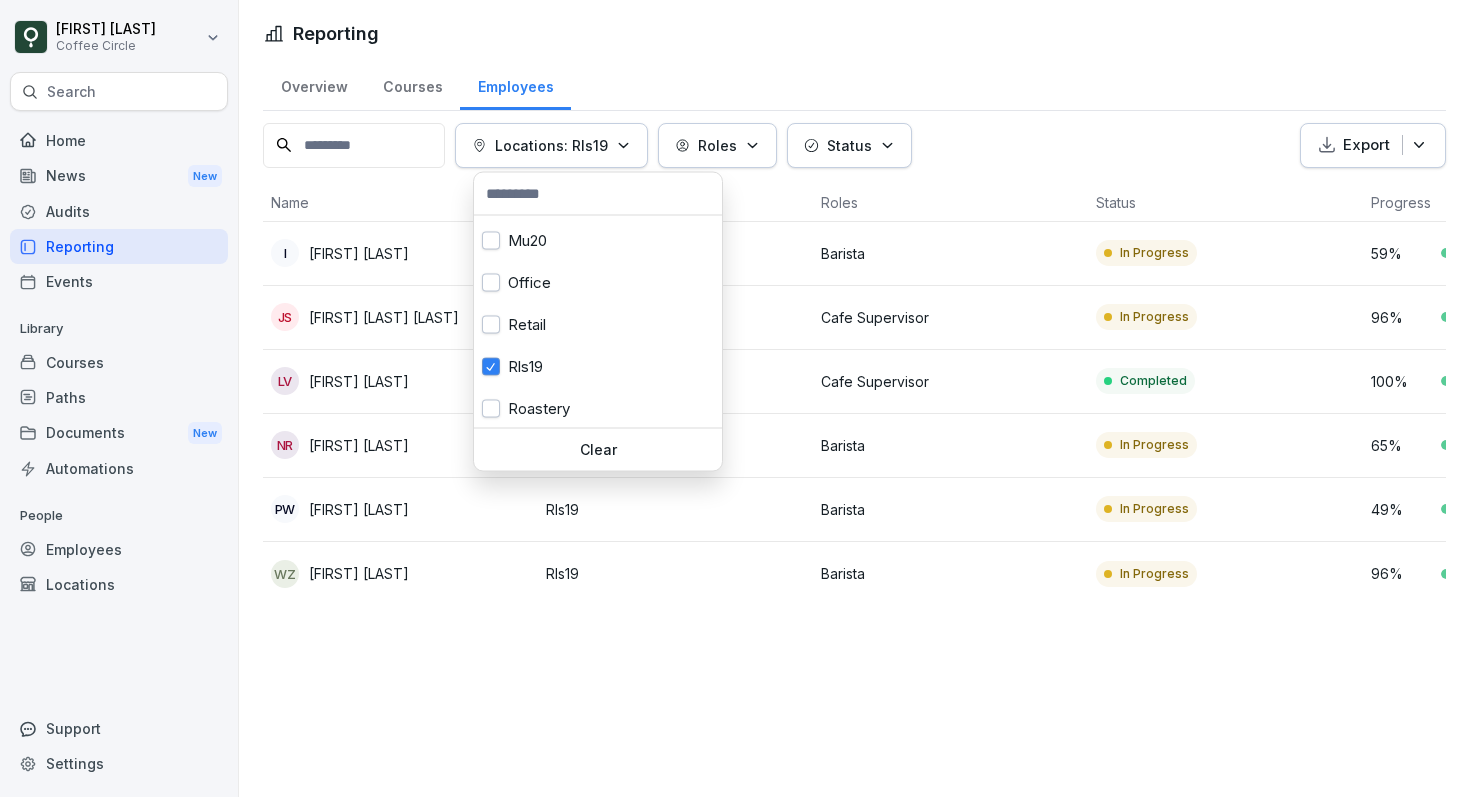 click on "[FIRST] [LAST] Coffee Circle Search Home News New Audits Reporting Events Library Courses Paths Documents New Automations People Employees Locations Support Settings Reporting Overview Courses Employees Locations: Rls19 Roles Status Export Name Locations Roles Status Progress I [FIRST] [LAST] Rls19 Barista In Progress 59 % JS [FIRST] [LAST] Rls19 Cafe Supervisor In Progress 96 % LV [FIRST] [LAST] Rls19 Cafe Supervisor Completed 100 % NR [FIRST] [LAST] Rls19 Barista In Progress 65 % PW [FIRST] [LAST] Rls19 Barista In Progress 49 % WZ [FIRST] [LAST] Rls19 Barista In Progress 96 % Bm10 Gb88 Kitchen Li18 Li18 Ms25 Mu20 Office Retail Rls19 Roastery Tor49 Warehouse Clear" at bounding box center [735, 398] 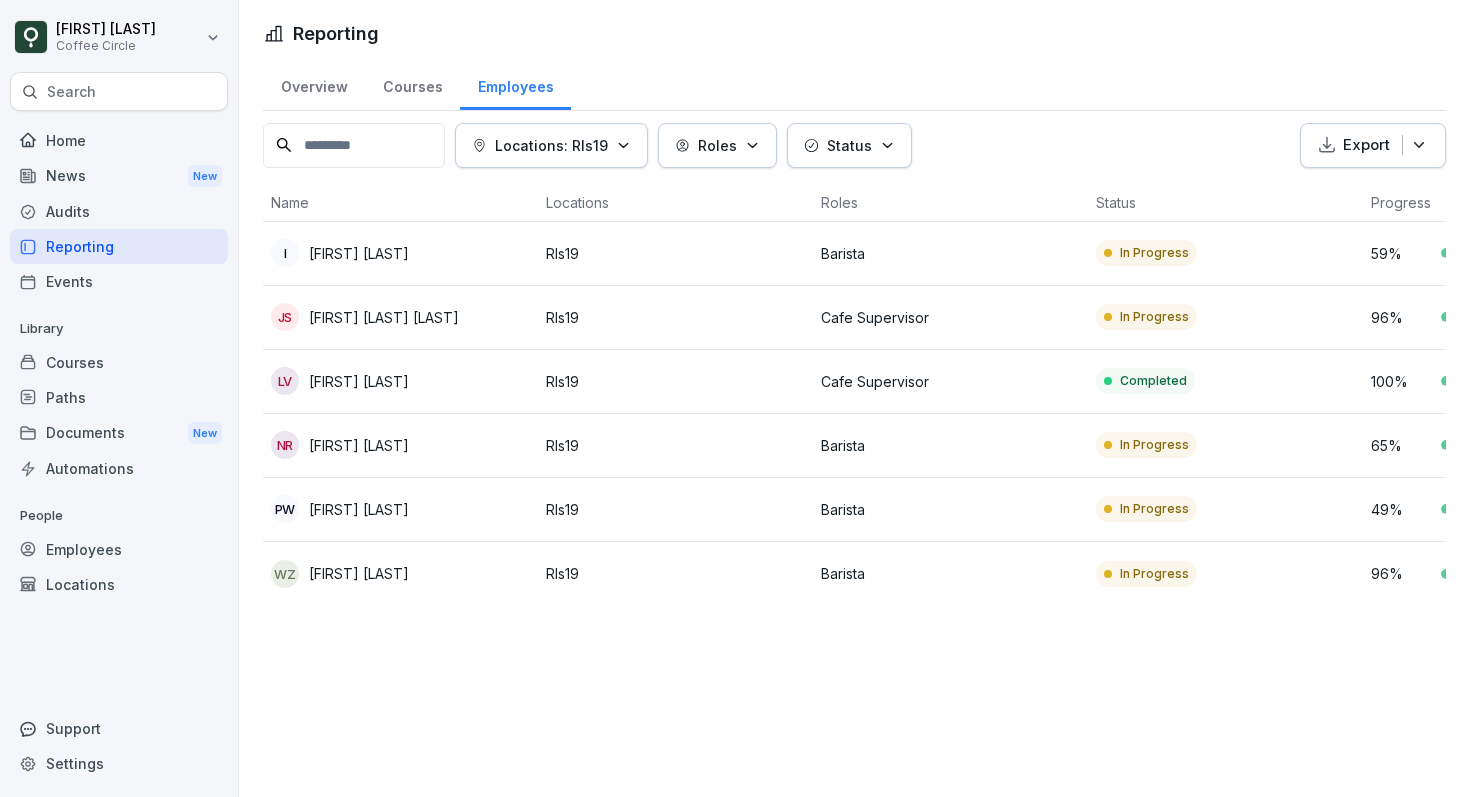 scroll, scrollTop: 0, scrollLeft: 192, axis: horizontal 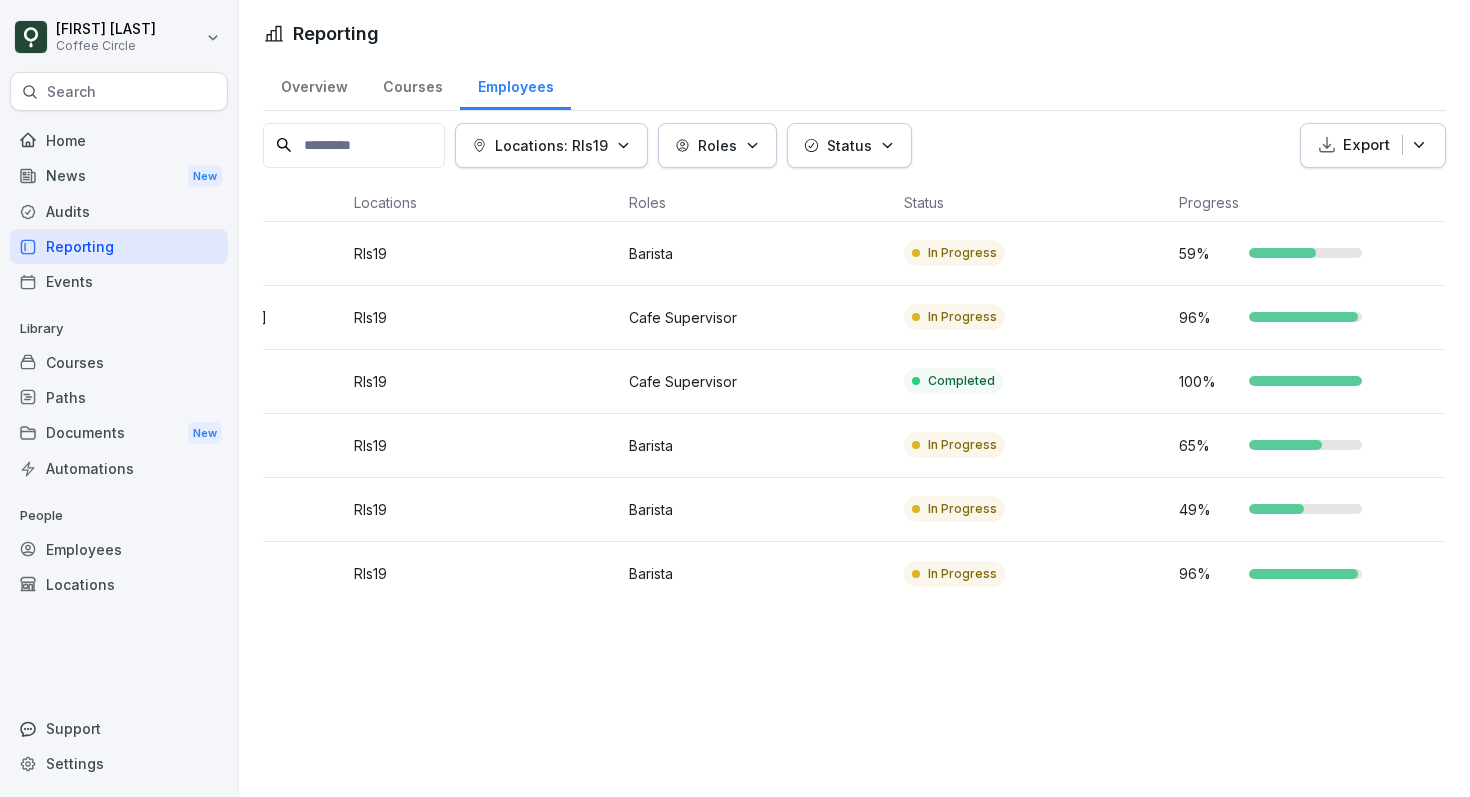 click on "96 %" at bounding box center [1209, 573] 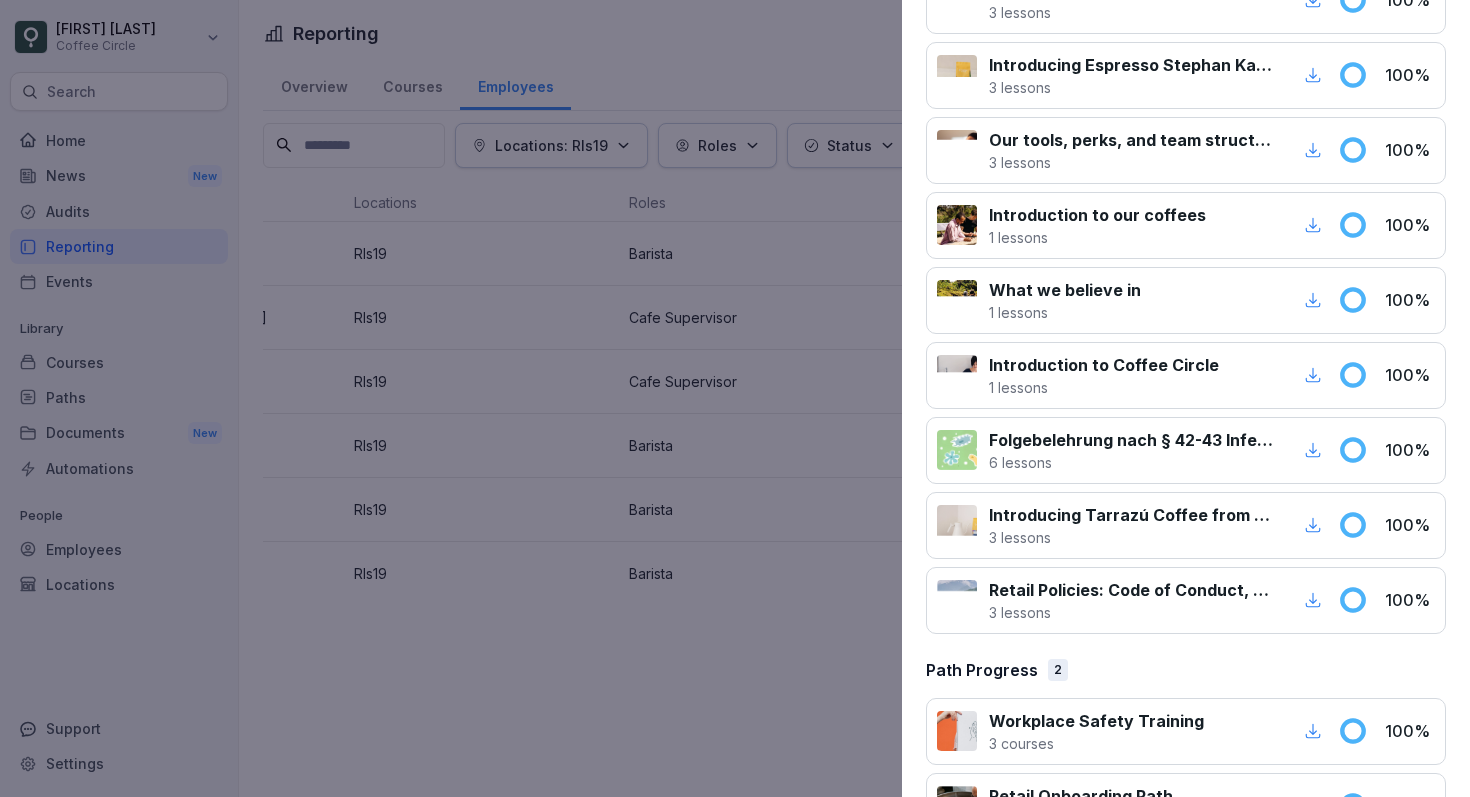 scroll, scrollTop: 1193, scrollLeft: 0, axis: vertical 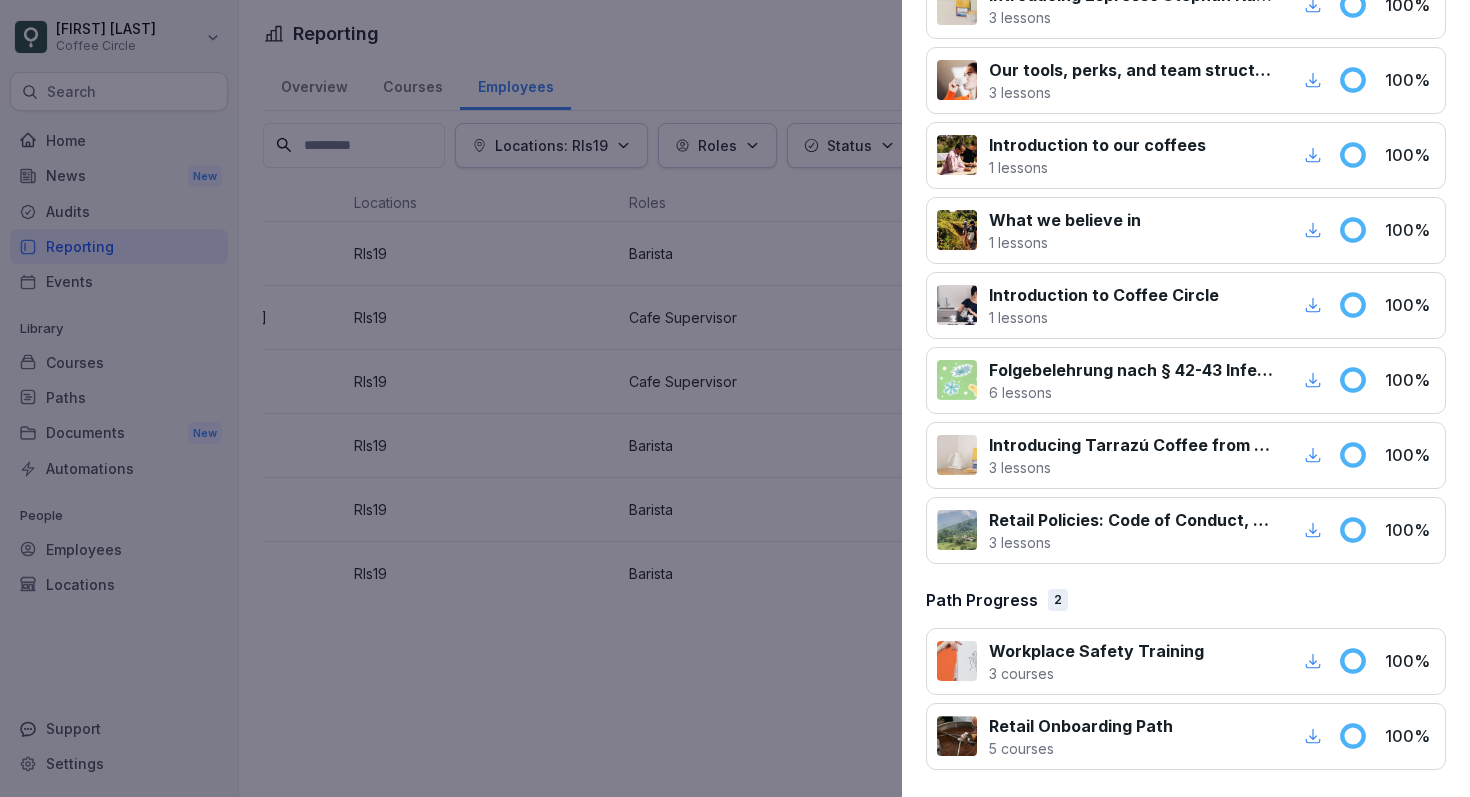 click at bounding box center [735, 398] 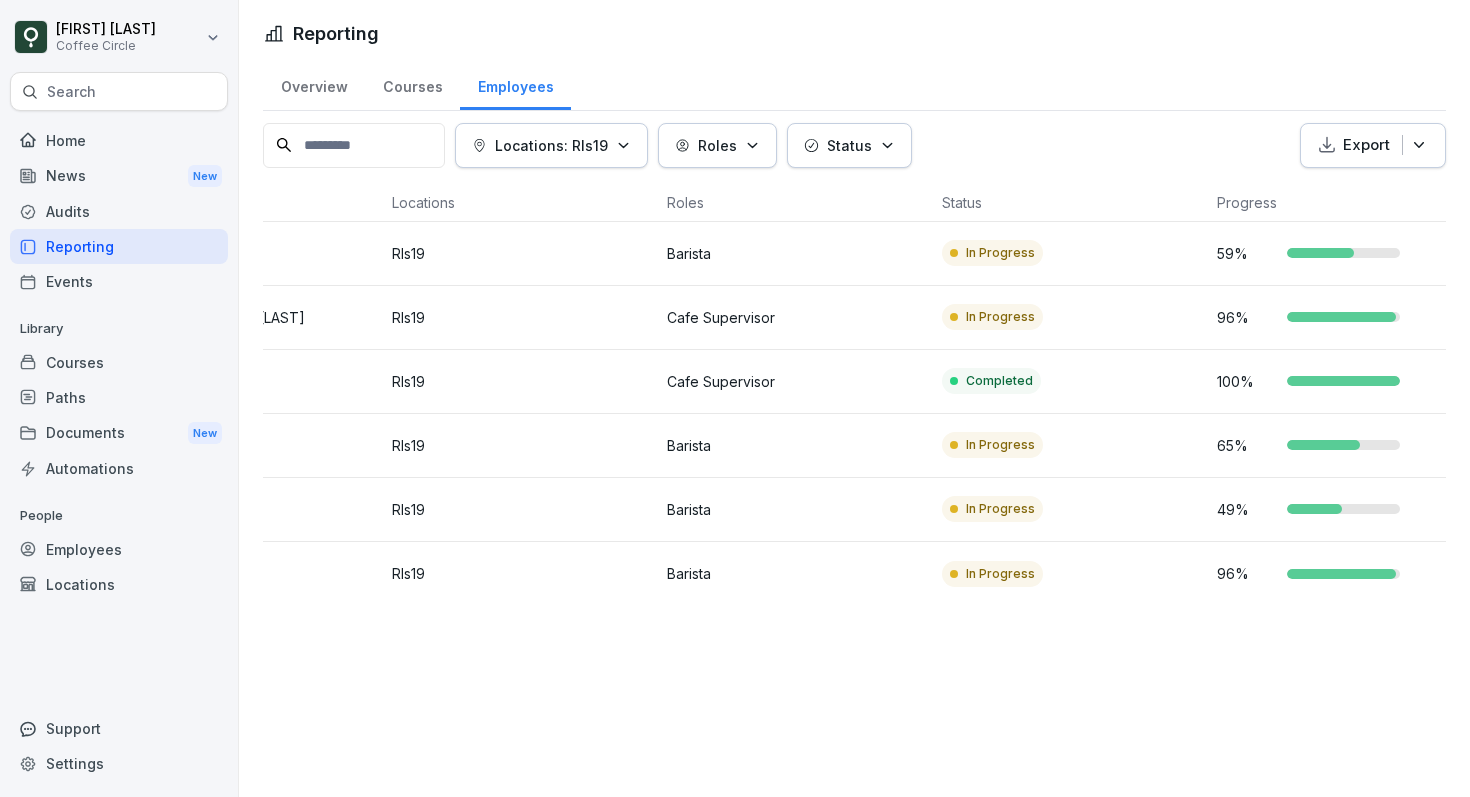 scroll, scrollTop: 0, scrollLeft: 152, axis: horizontal 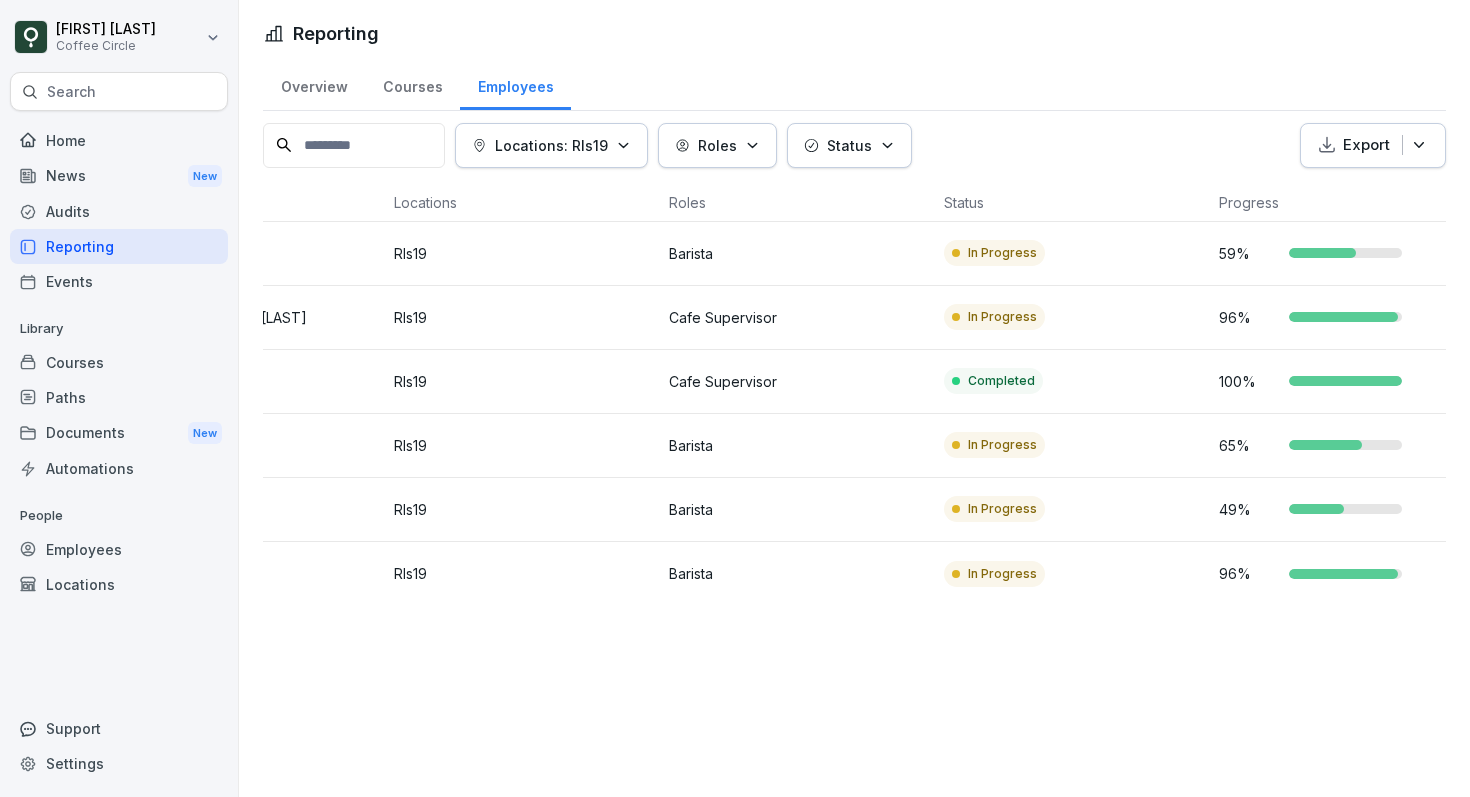 click on "Barista" at bounding box center [798, 446] 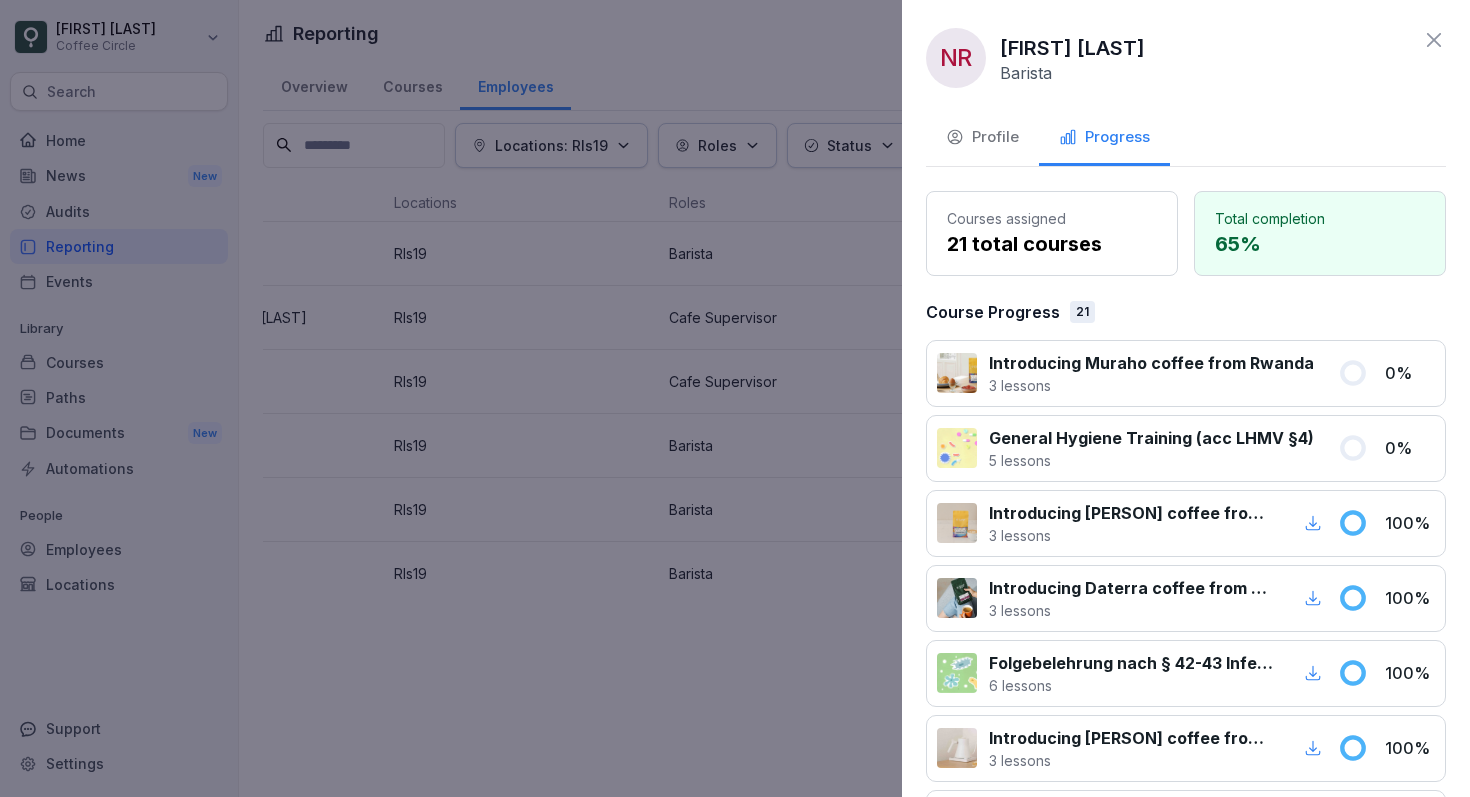 click at bounding box center (735, 398) 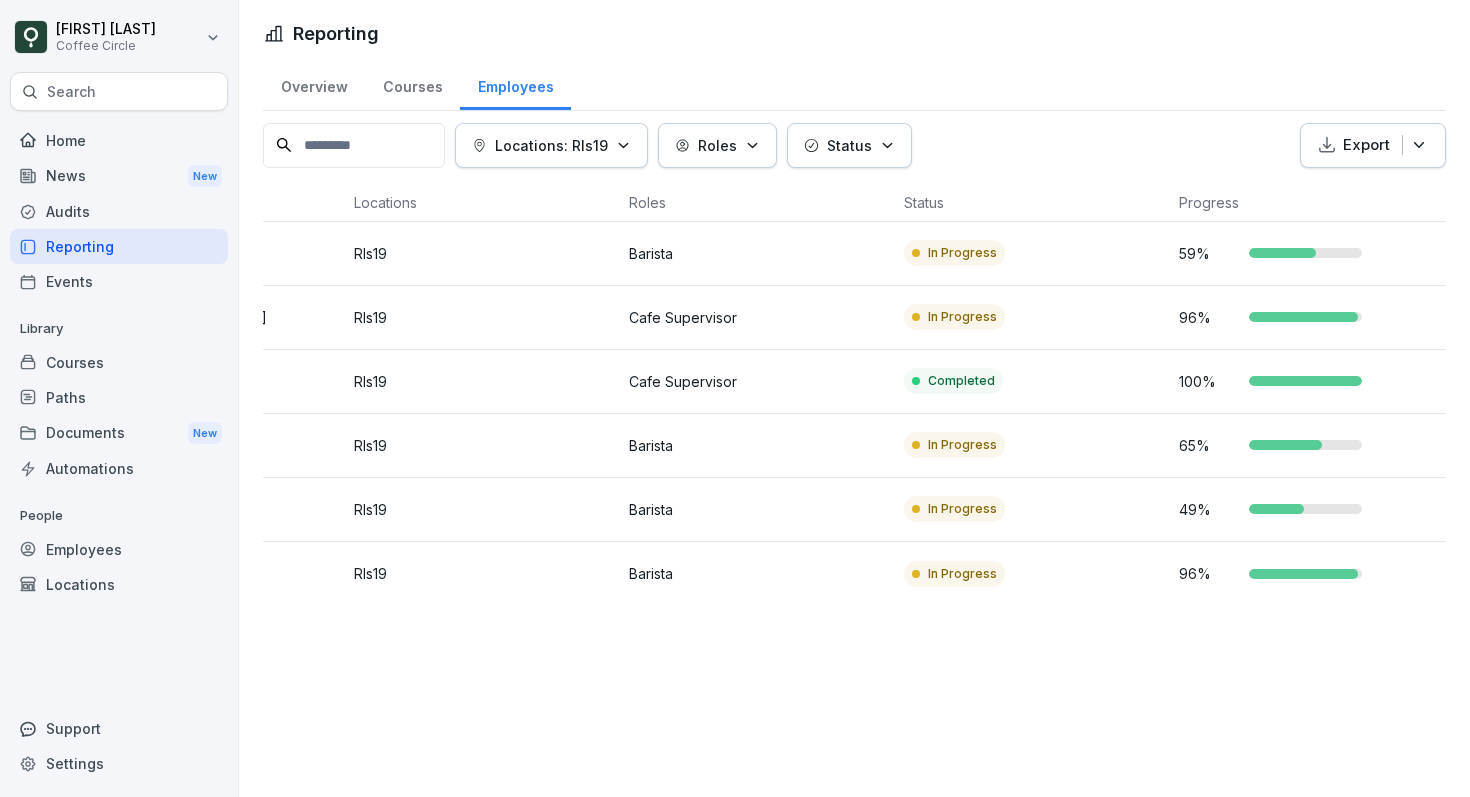 scroll, scrollTop: 0, scrollLeft: 0, axis: both 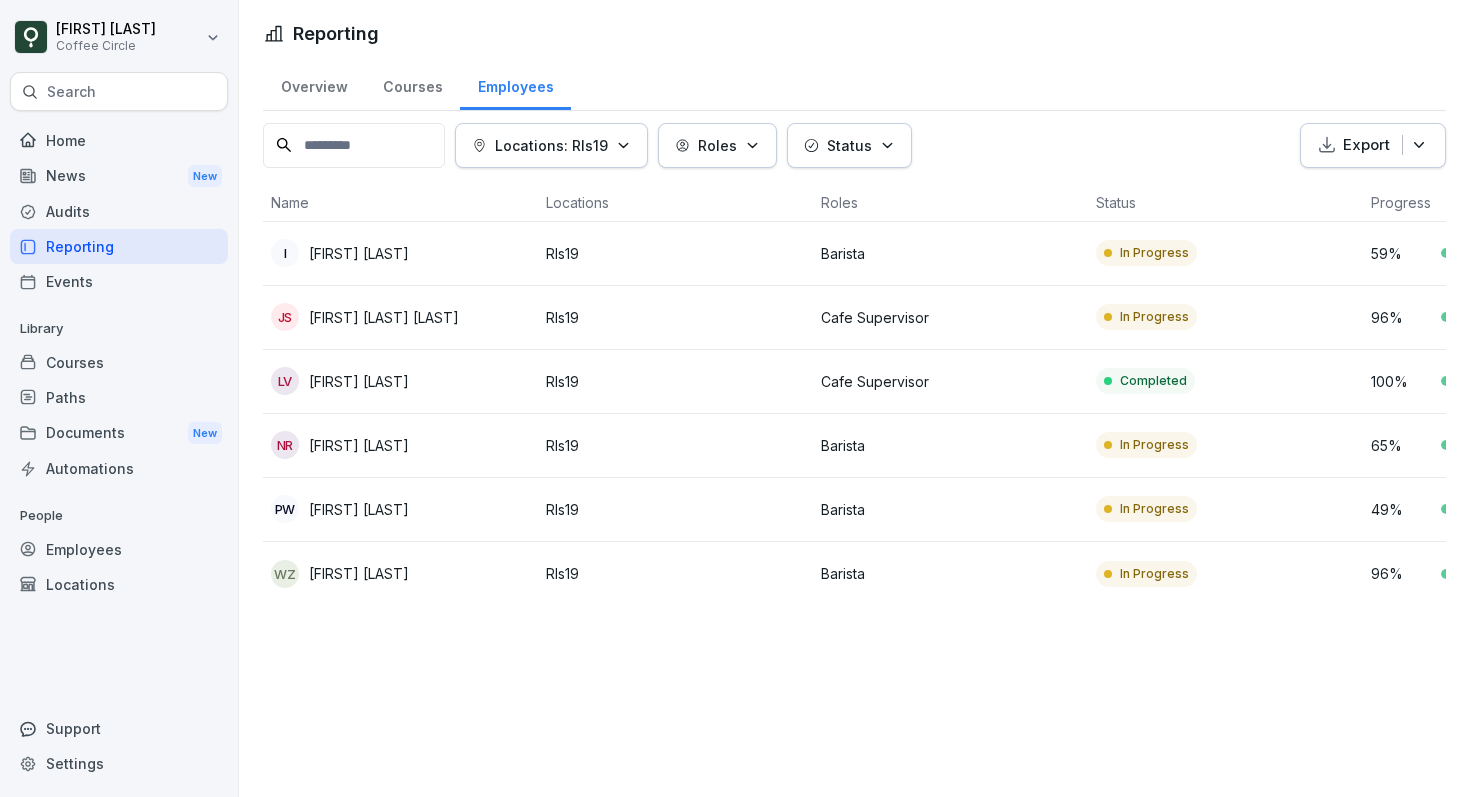 click on "Audits" at bounding box center (119, 211) 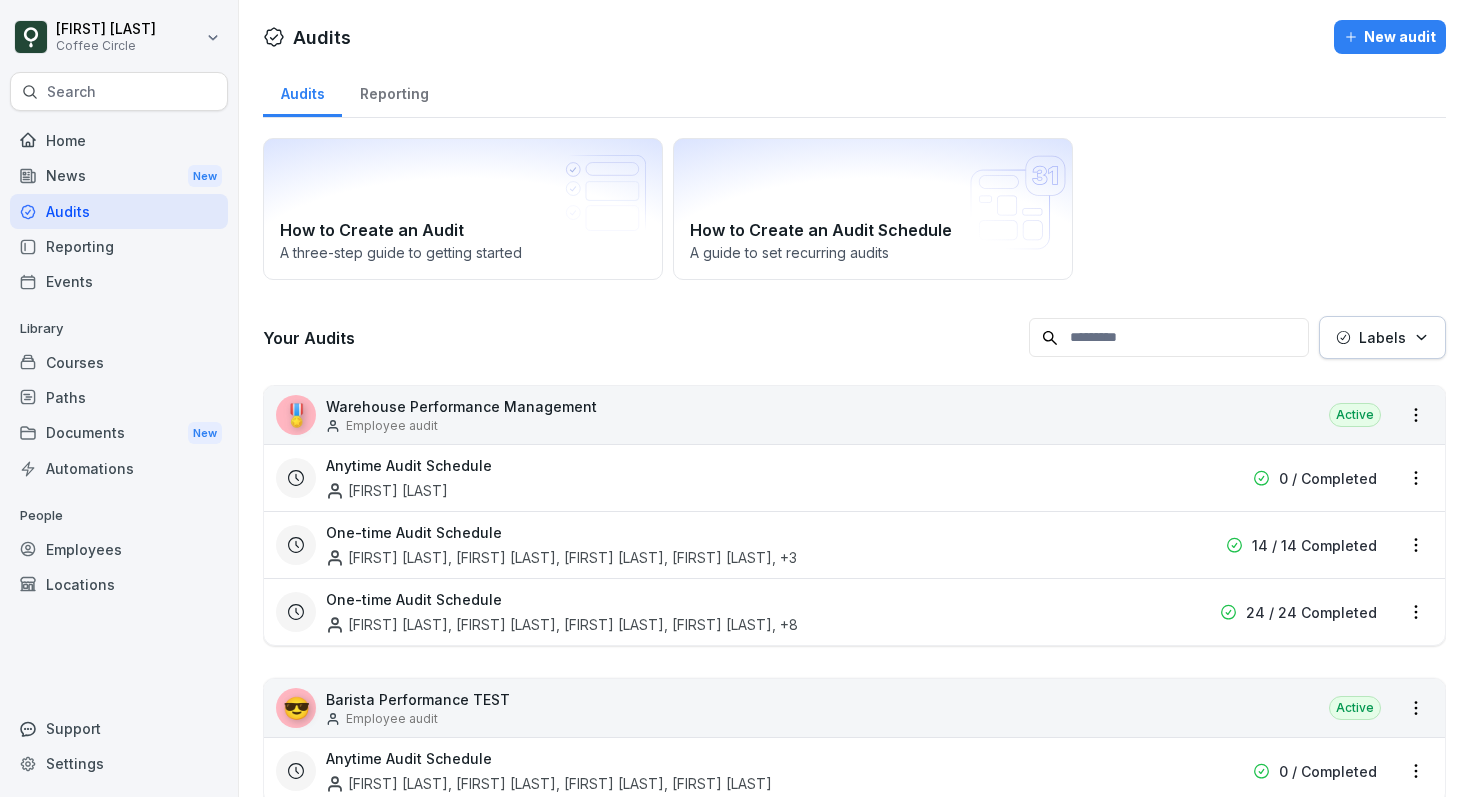 click on "News New" at bounding box center [119, 176] 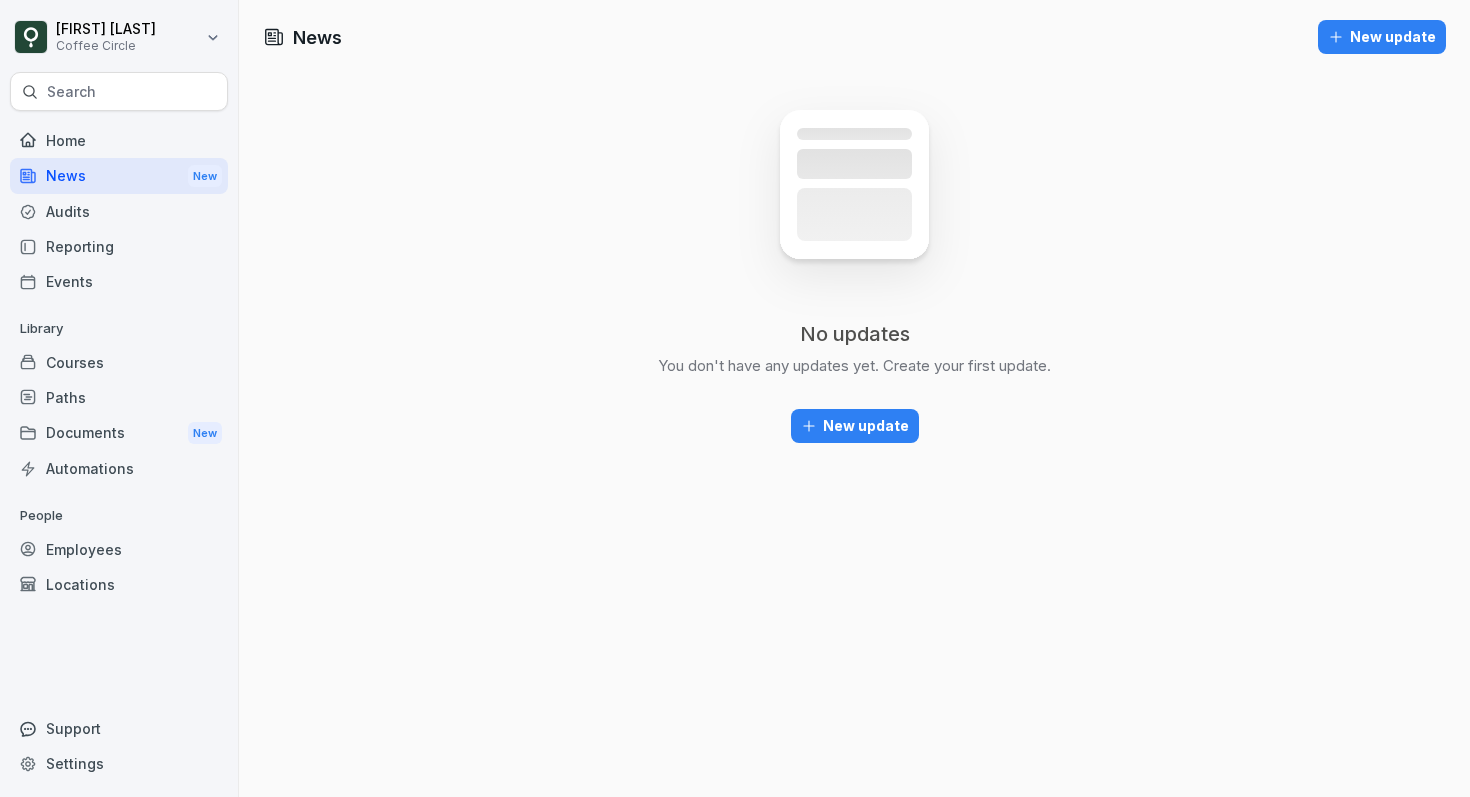 click on "Home" at bounding box center (119, 140) 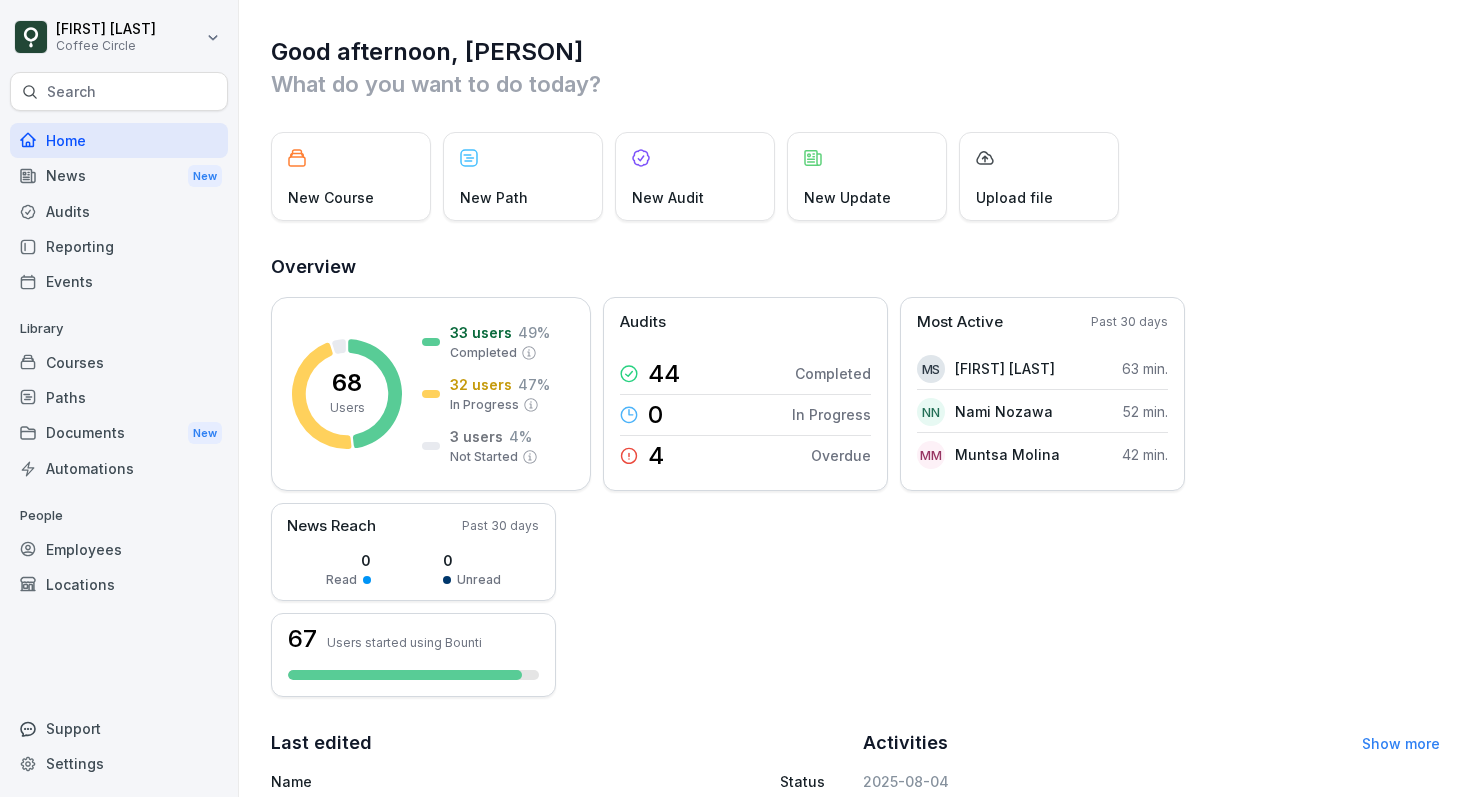 click on "Audits" at bounding box center [119, 211] 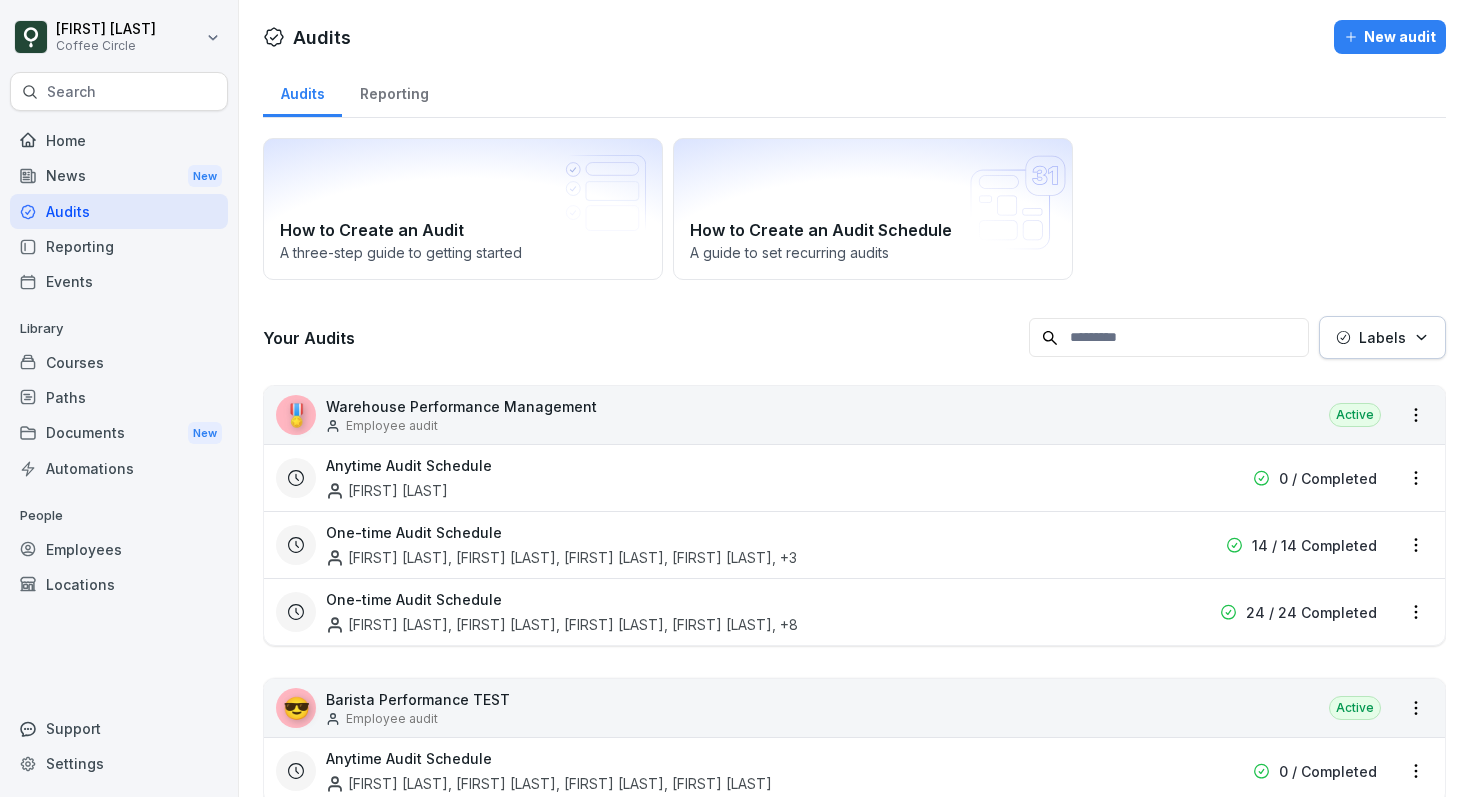 click on "Reporting" at bounding box center [119, 246] 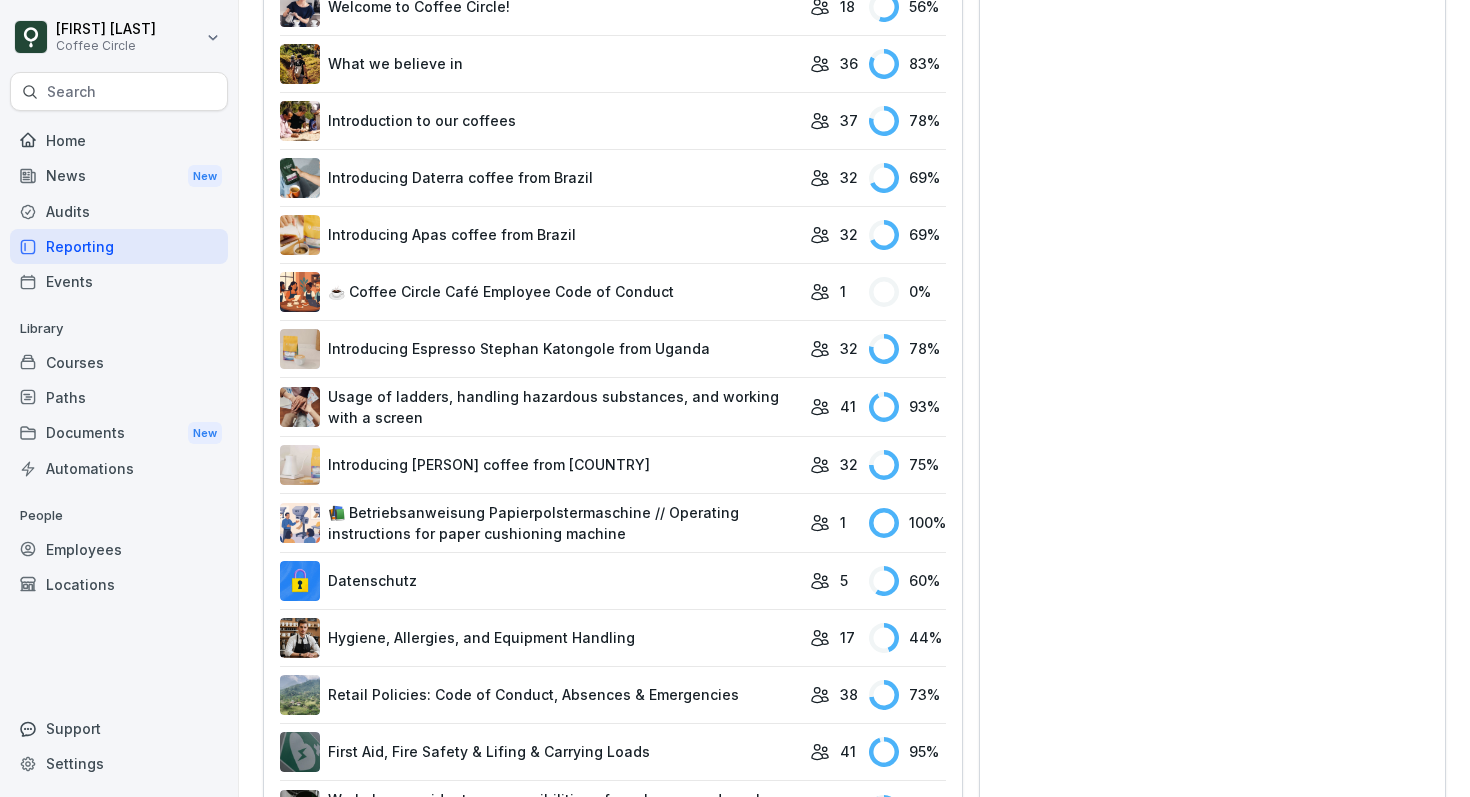 scroll, scrollTop: 1427, scrollLeft: 0, axis: vertical 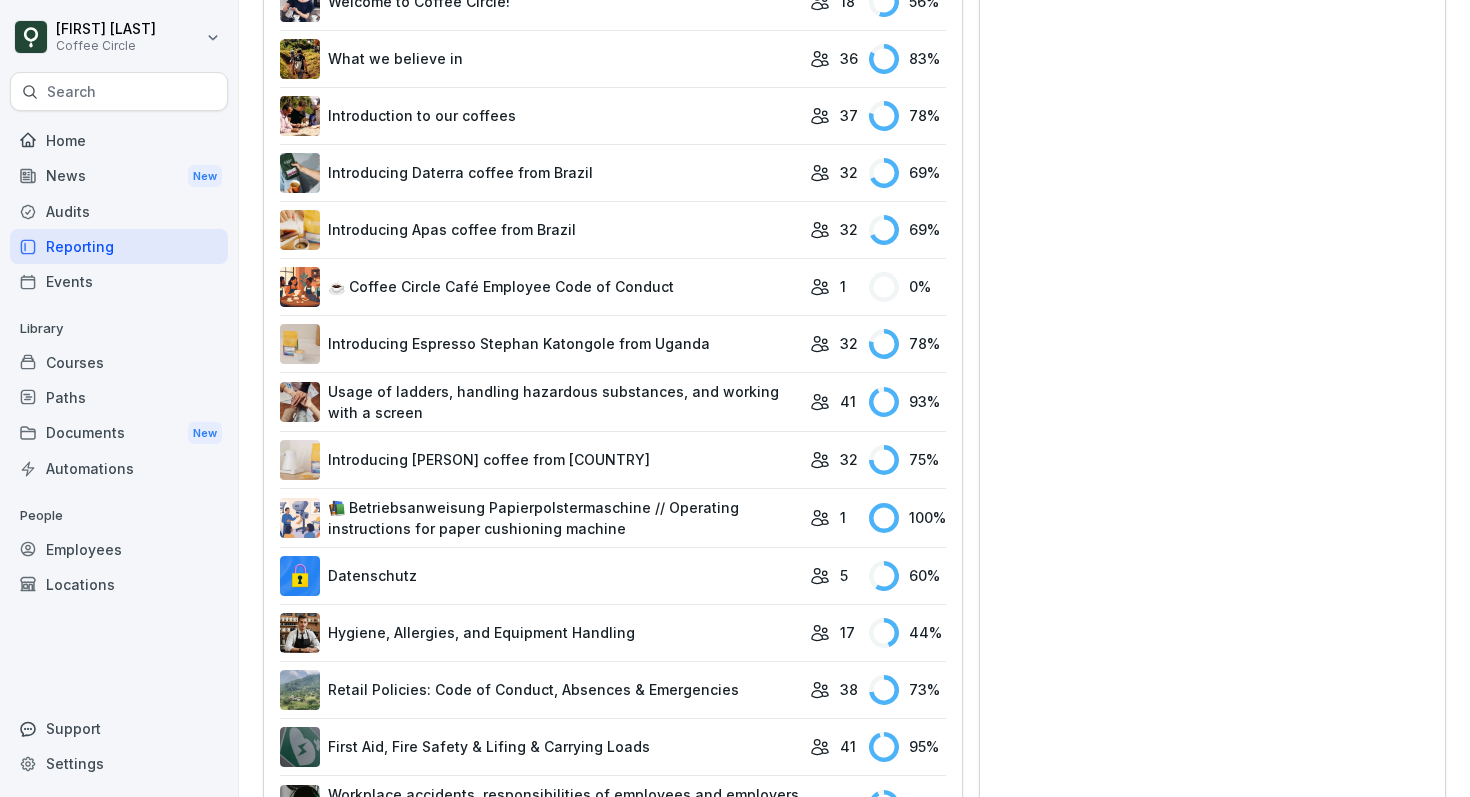click on "Introducing [PERSON] coffee from [COUNTRY]" at bounding box center [540, 460] 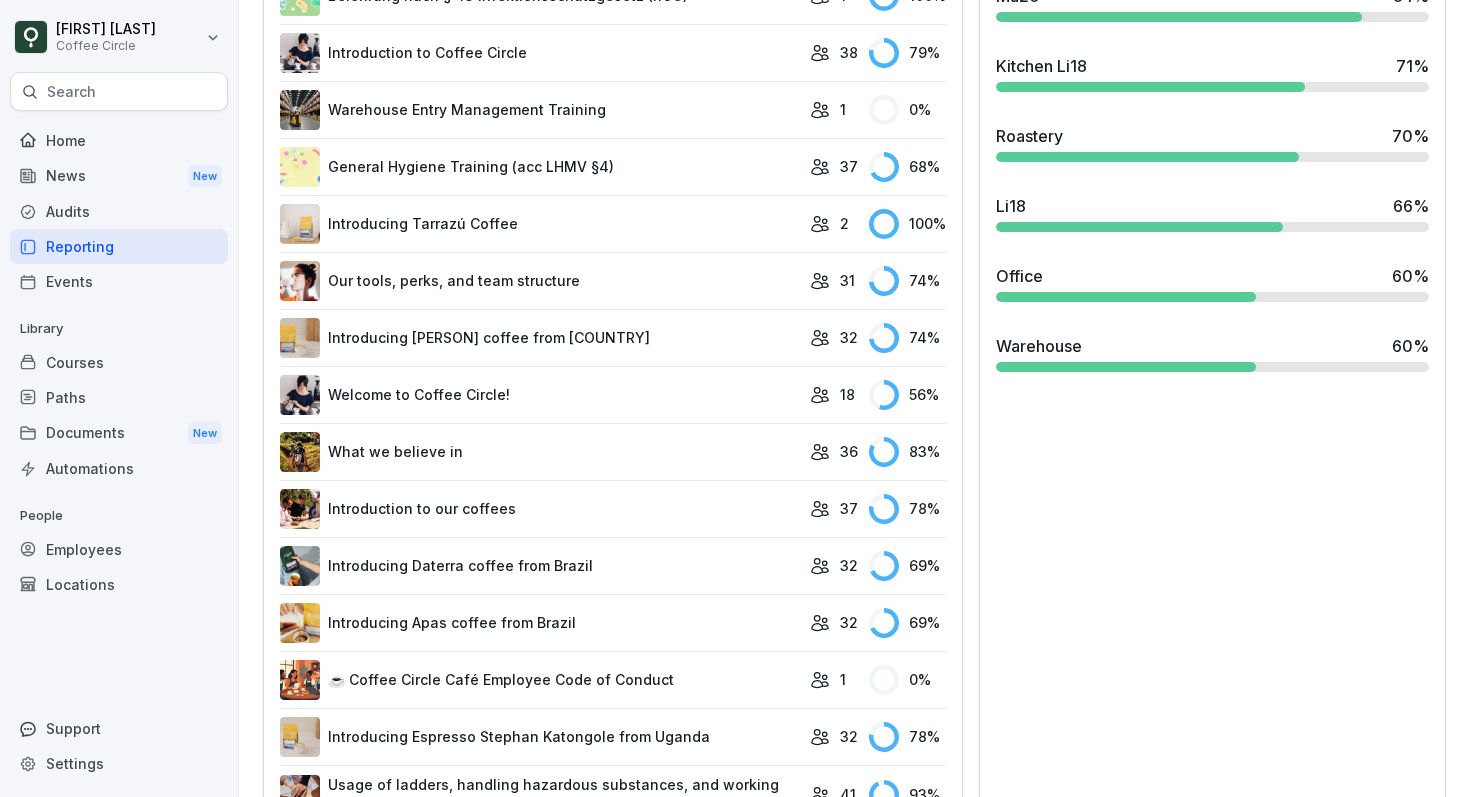 scroll, scrollTop: 1113, scrollLeft: 0, axis: vertical 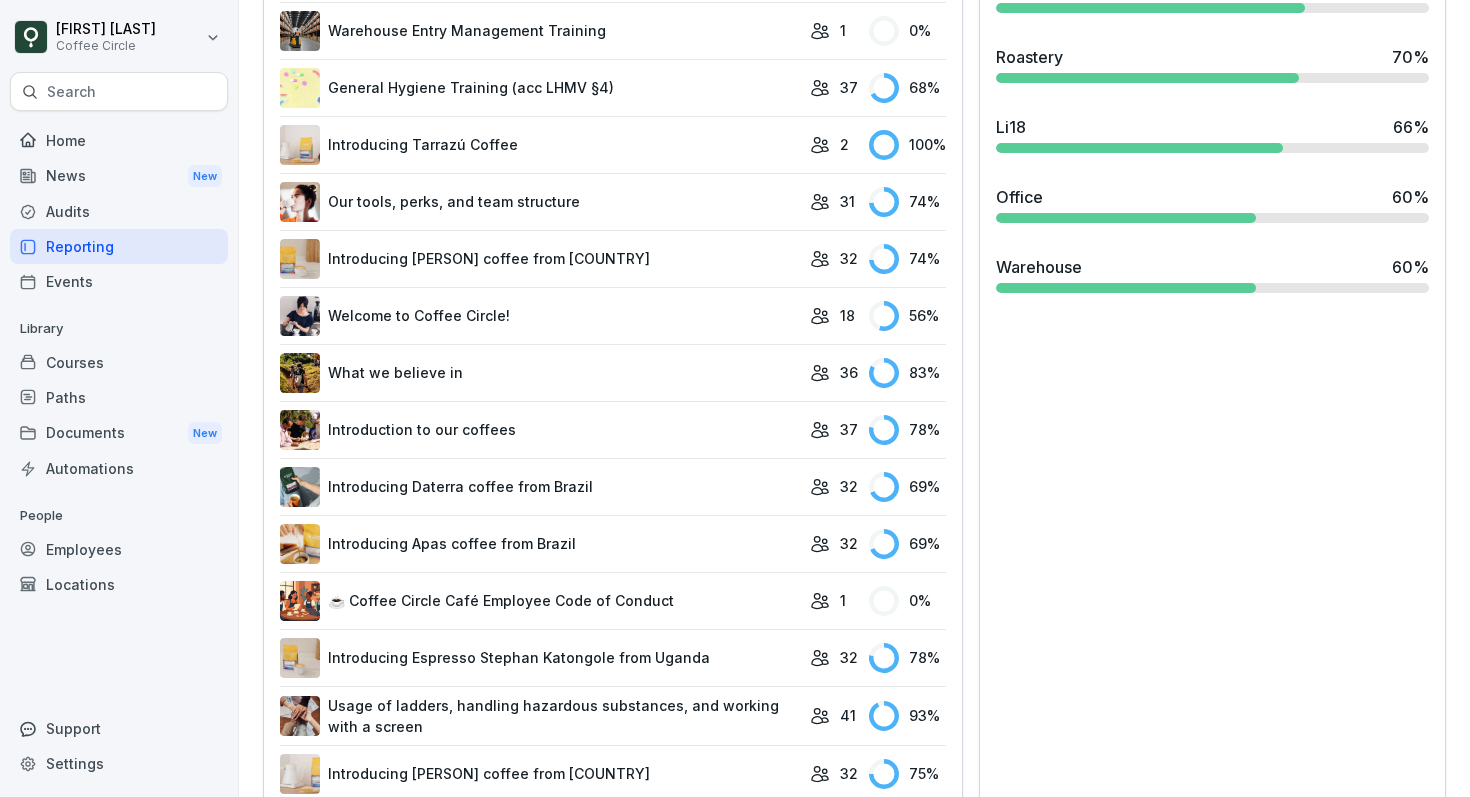 click on "☕ Coffee Circle Café Employee Code of Conduct" at bounding box center (540, 601) 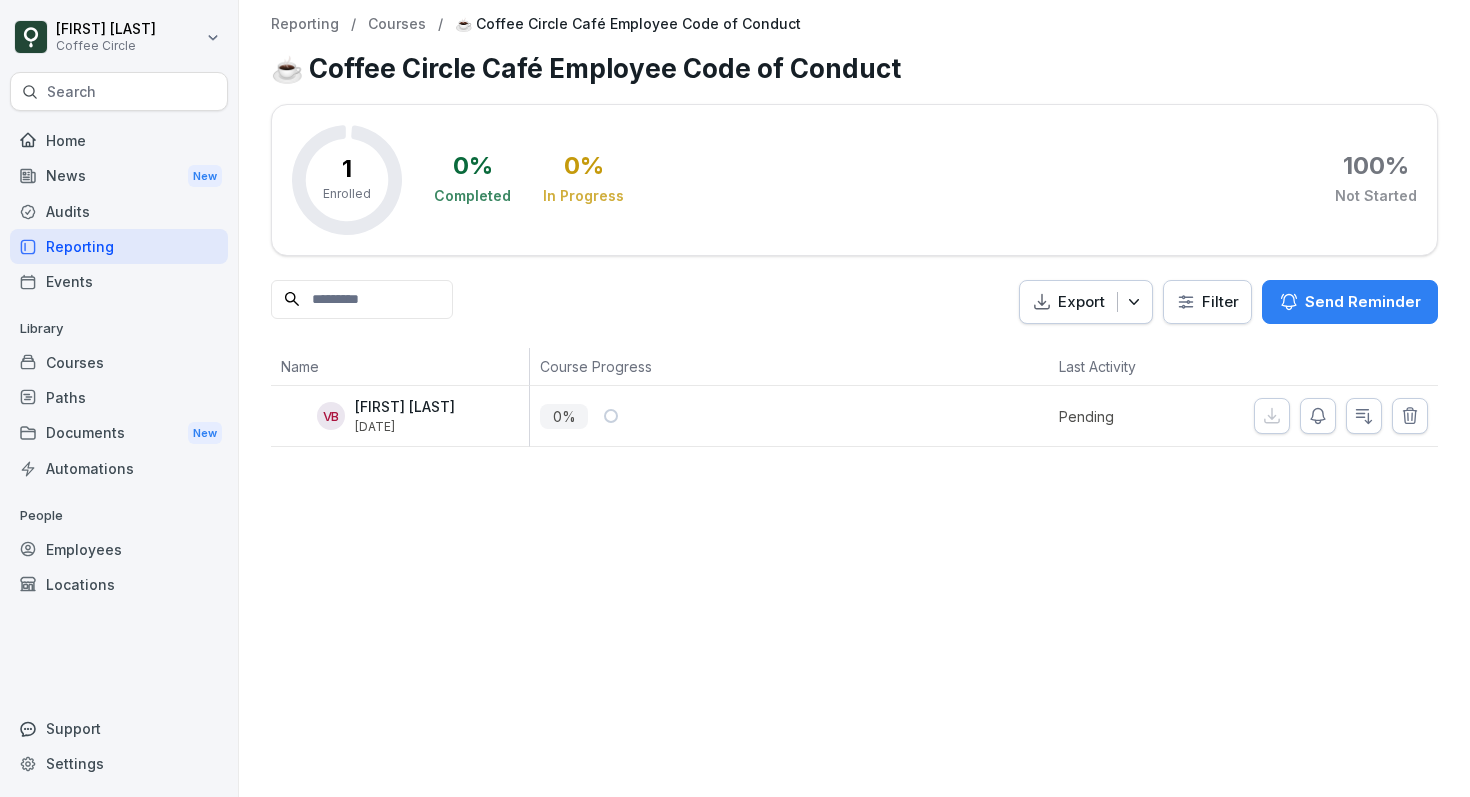 click on "Reporting" at bounding box center (119, 246) 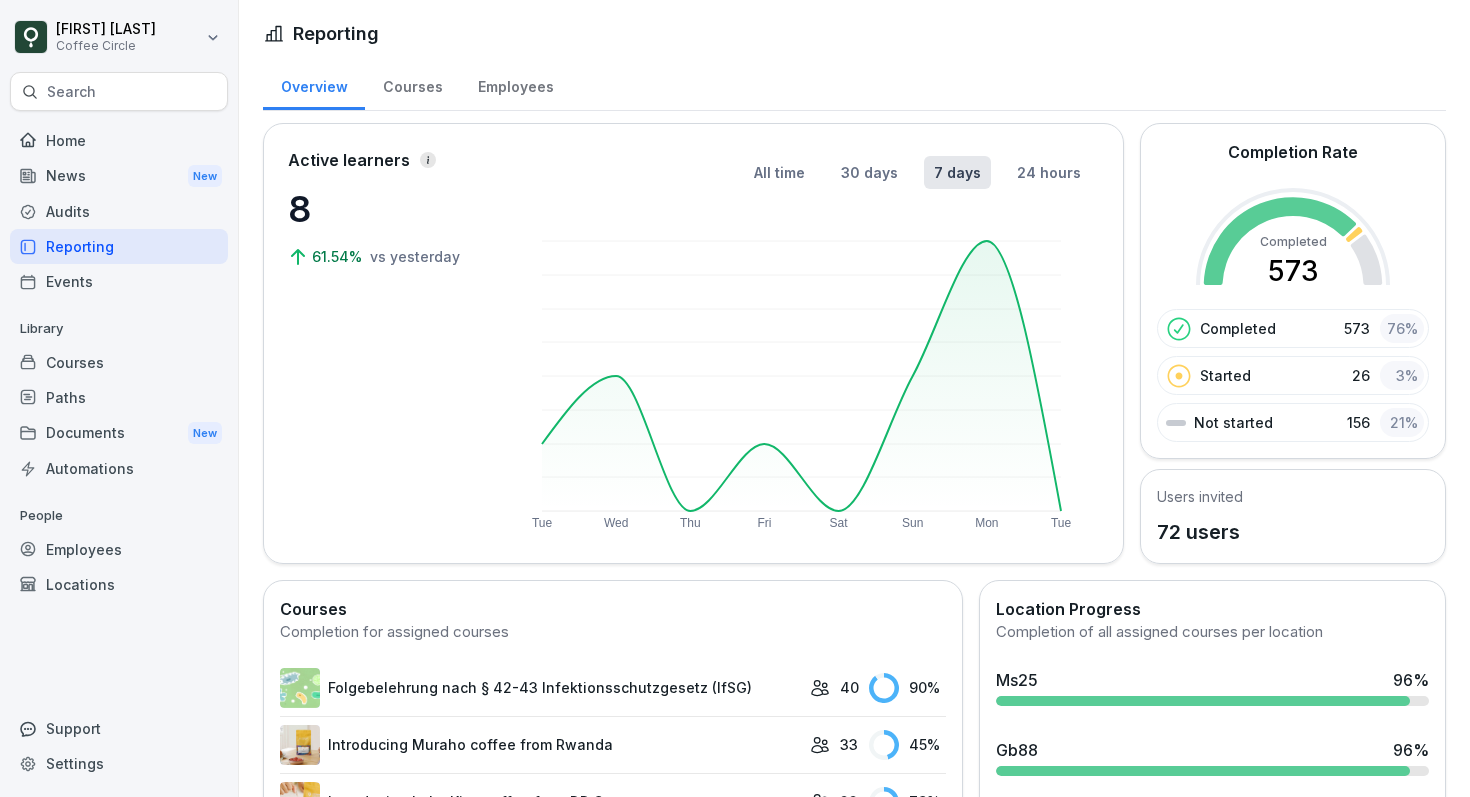 click on "Employees" at bounding box center (515, 84) 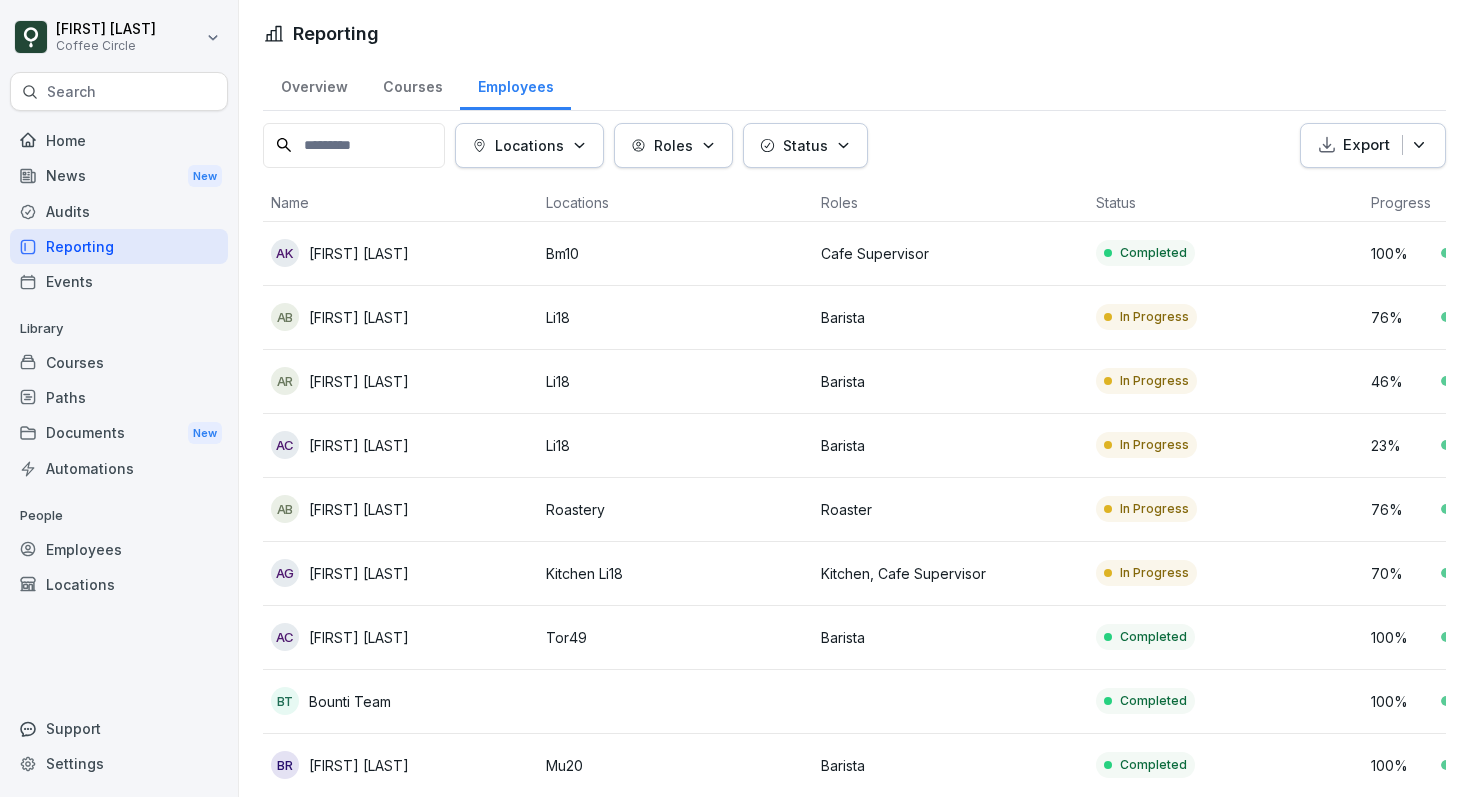 click on "[FIRST] [LAST]" at bounding box center (359, 253) 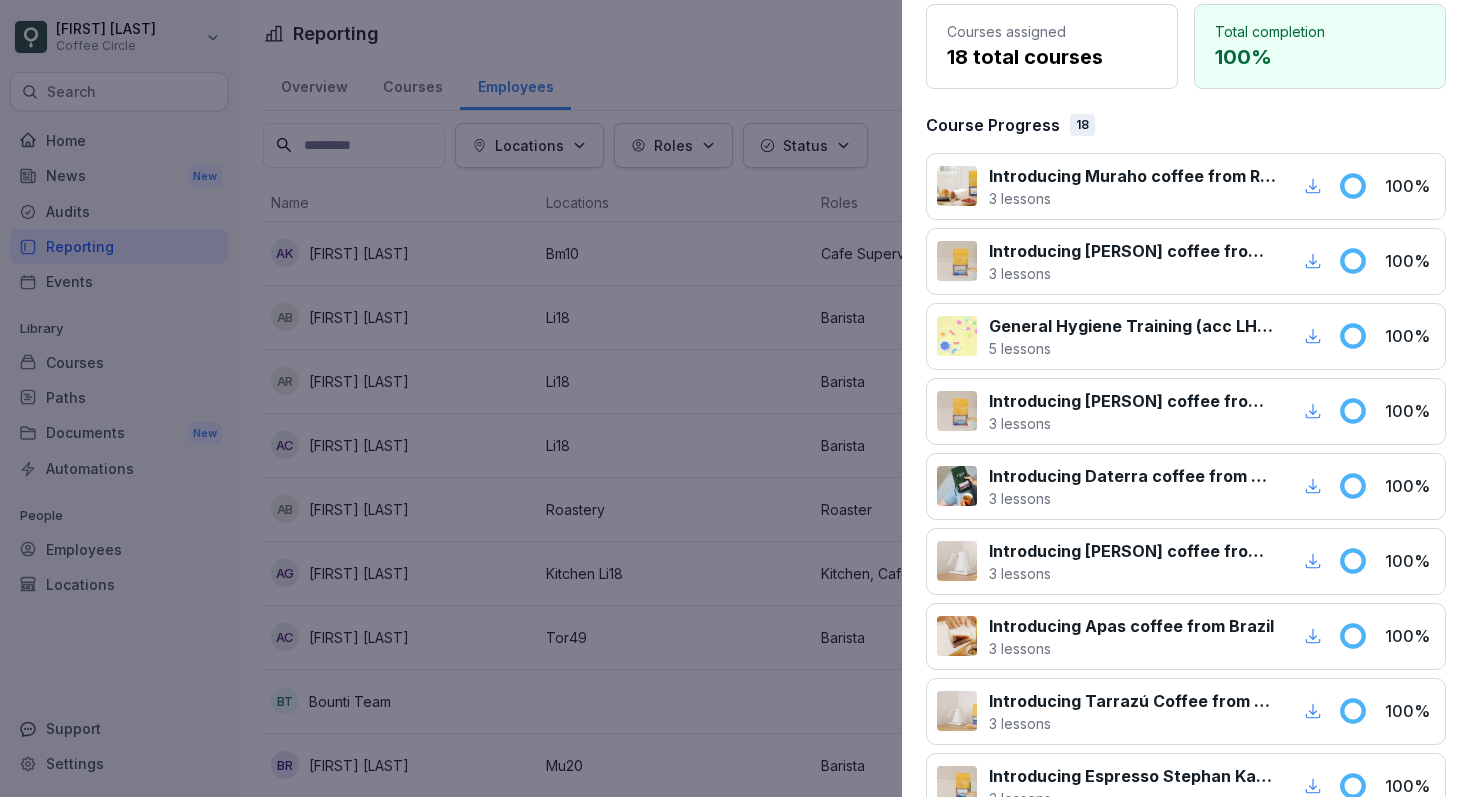 scroll, scrollTop: 175, scrollLeft: 0, axis: vertical 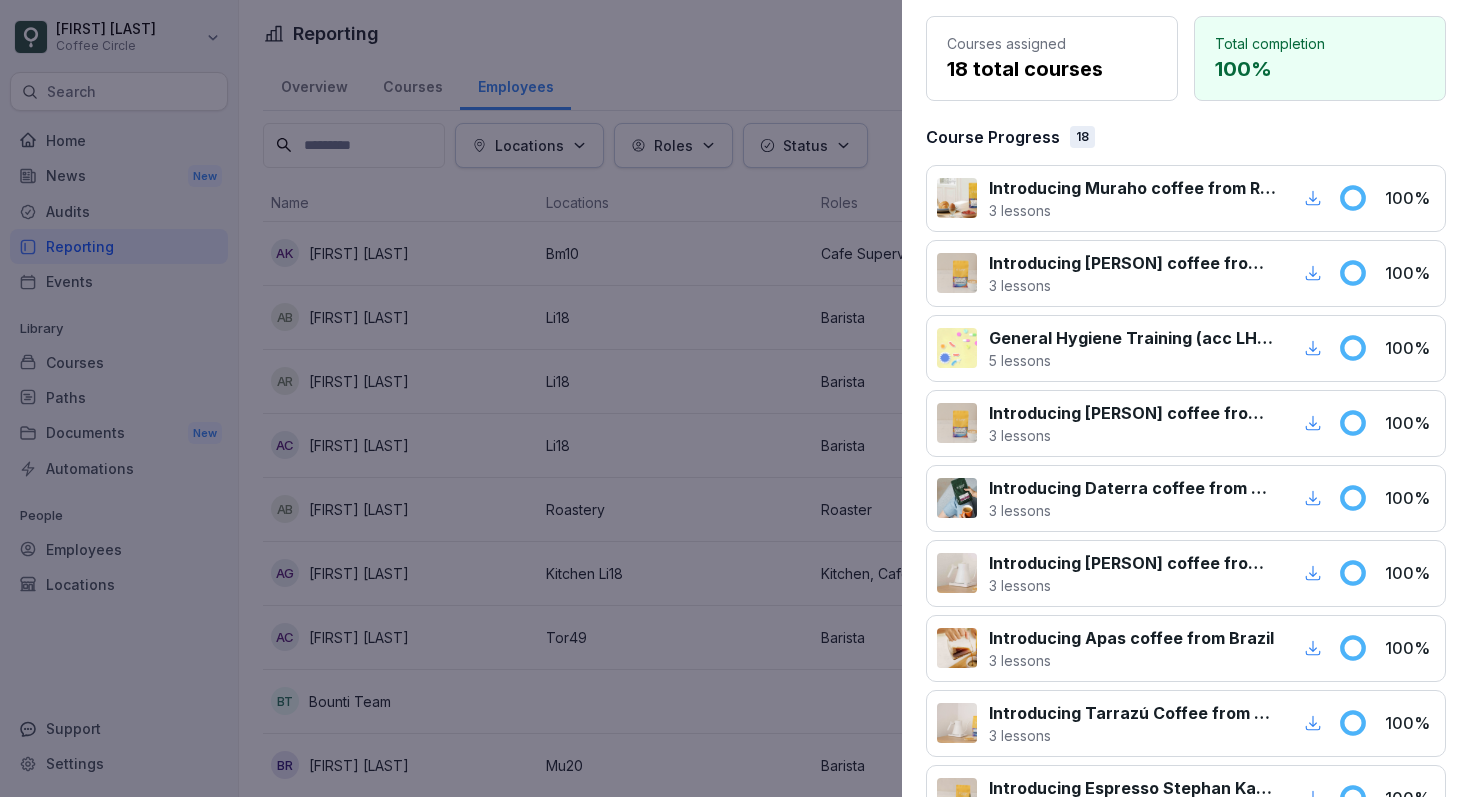 click at bounding box center [735, 398] 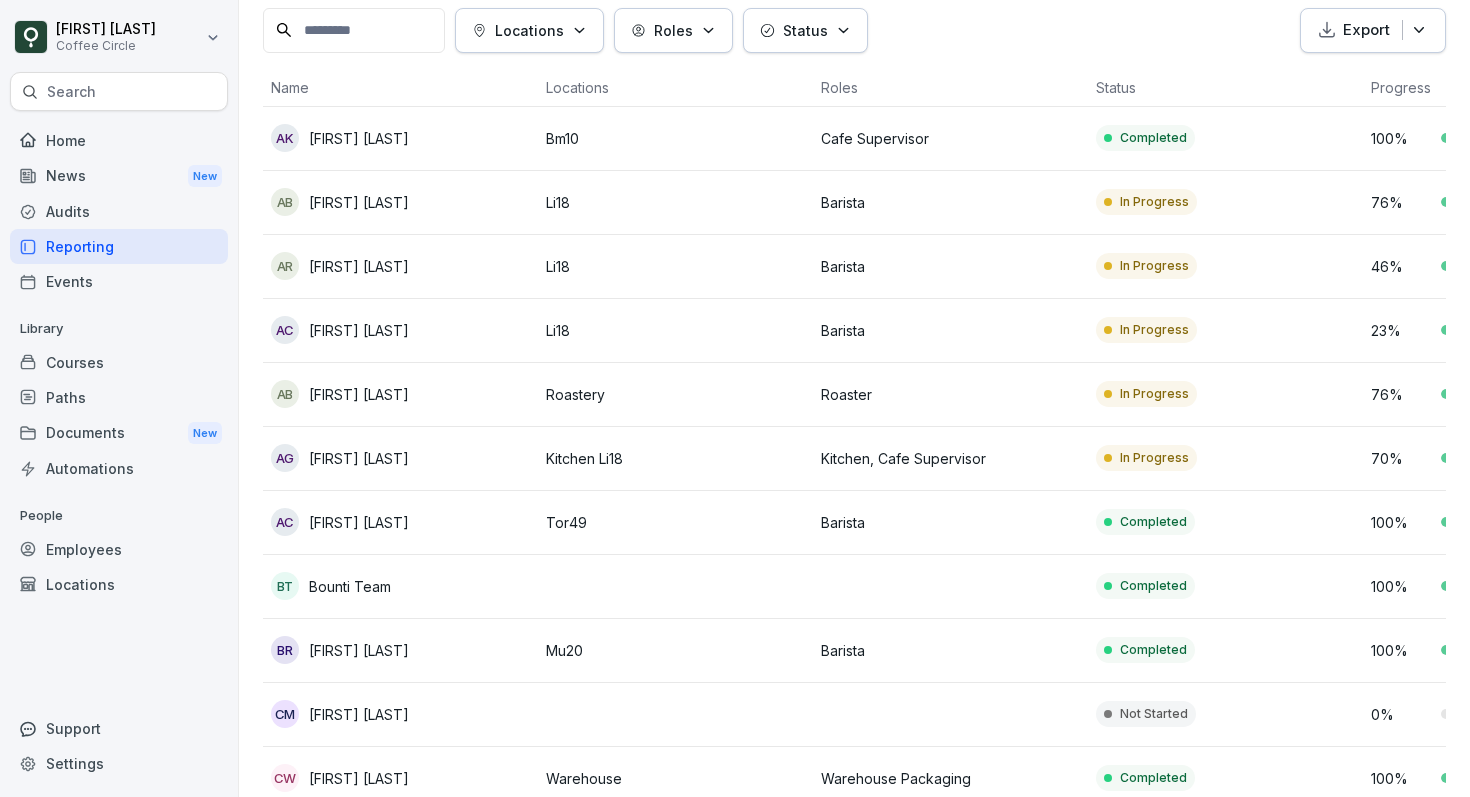 scroll, scrollTop: 0, scrollLeft: 0, axis: both 